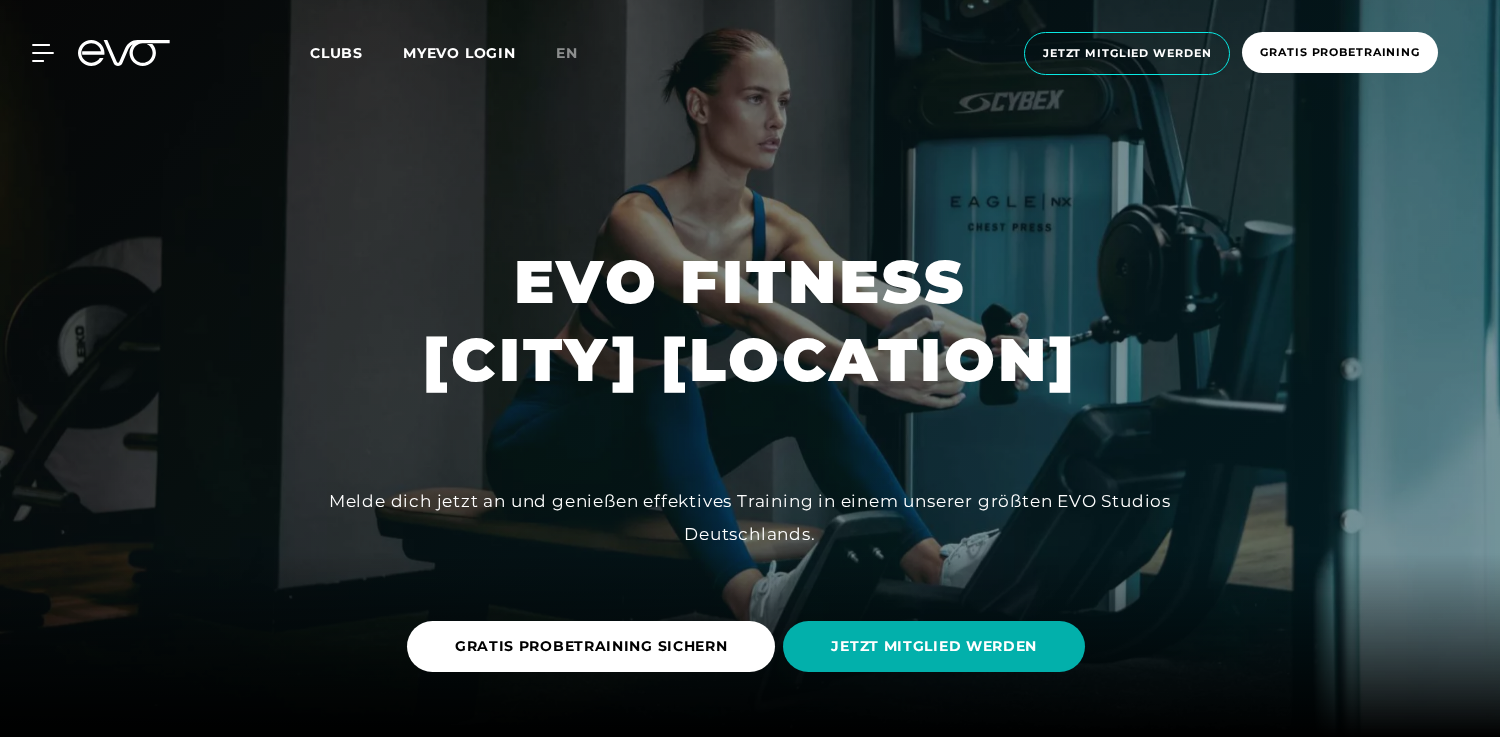scroll, scrollTop: 0, scrollLeft: 0, axis: both 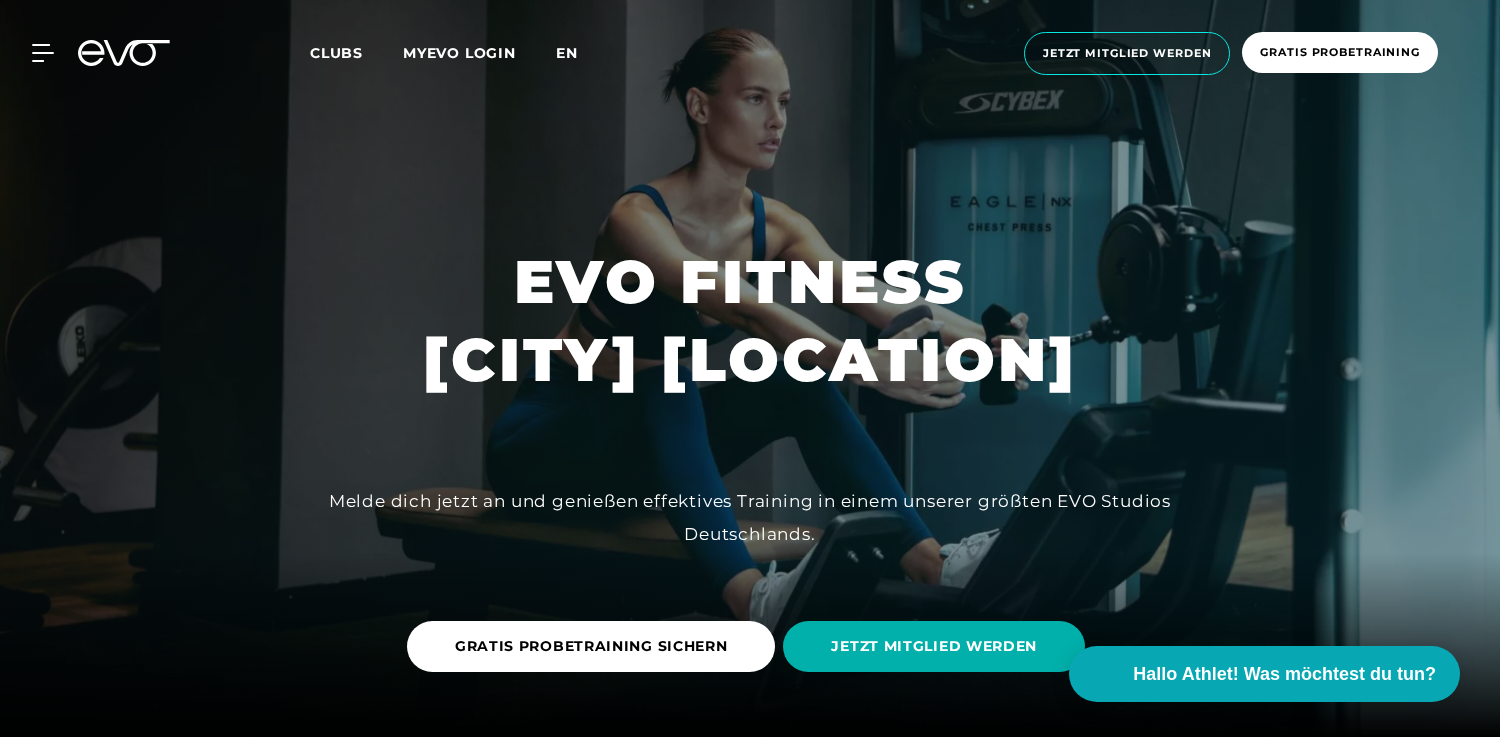 click on "en" at bounding box center [567, 53] 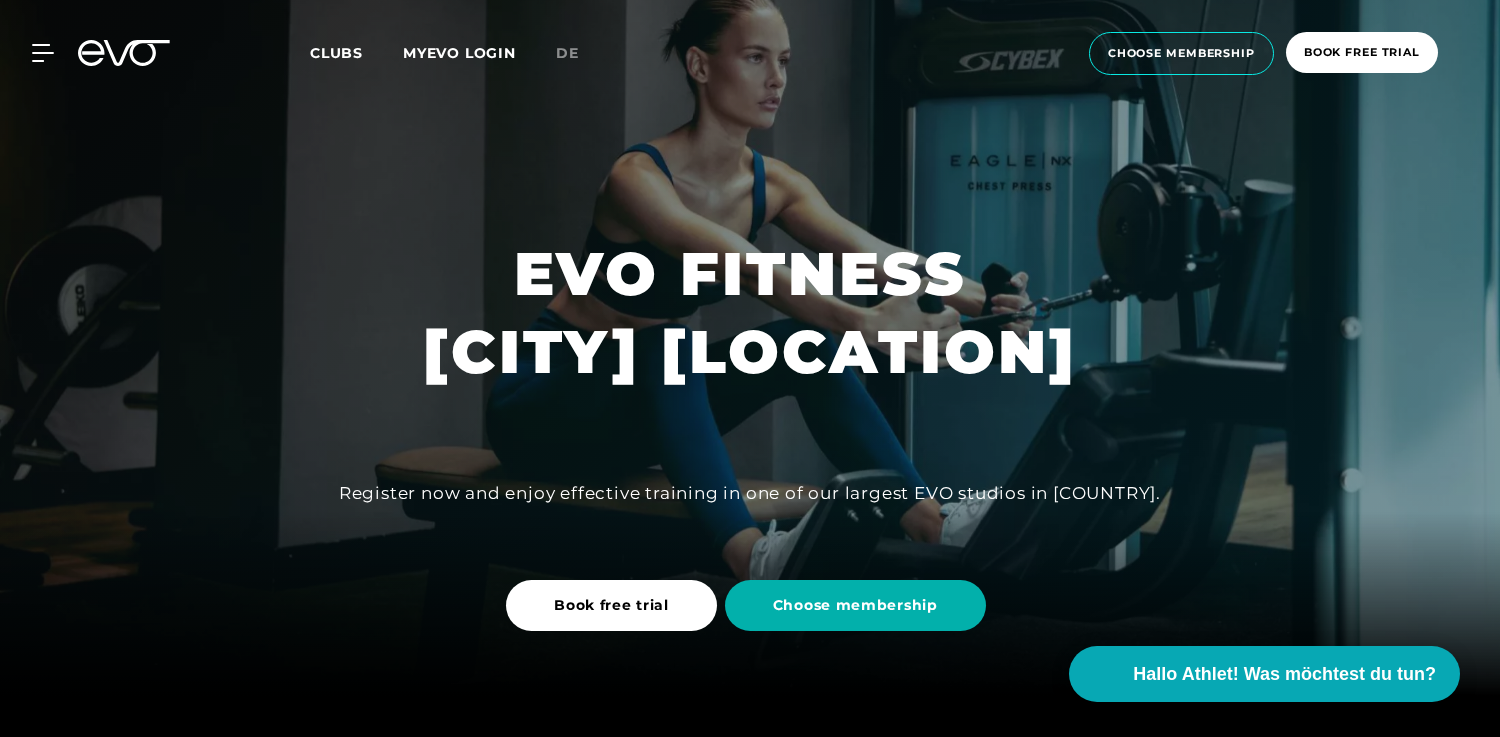 scroll, scrollTop: 60, scrollLeft: 0, axis: vertical 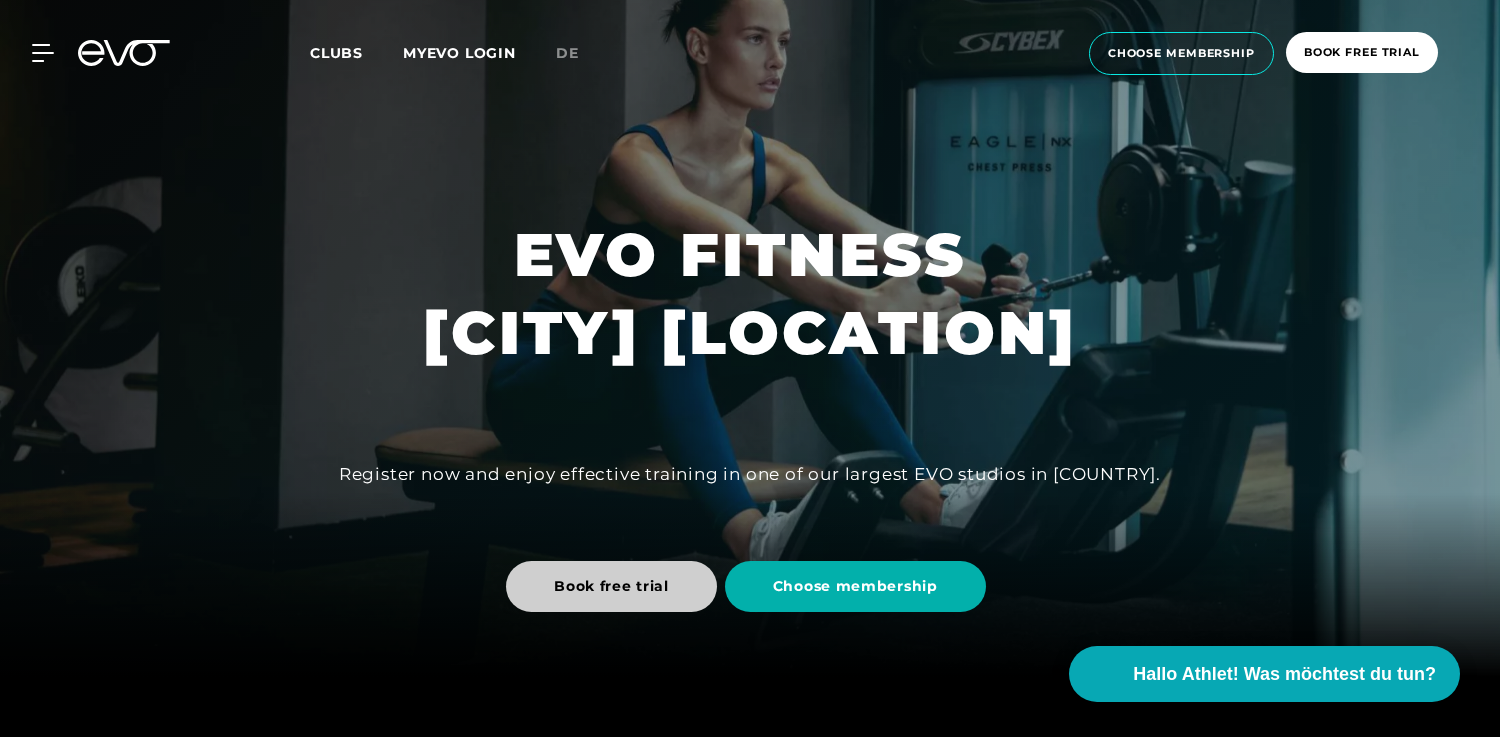 click on "Book free trial" at bounding box center (611, 586) 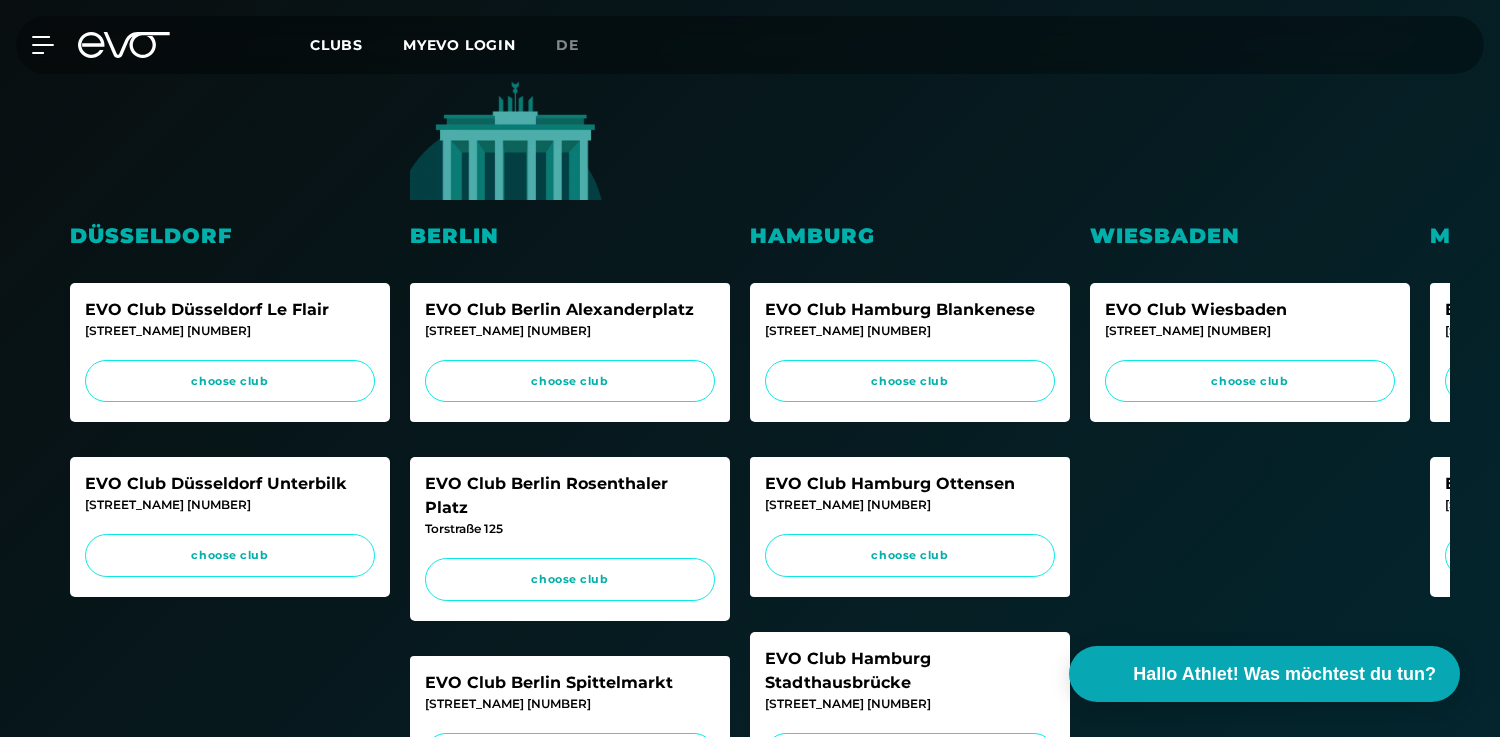 scroll, scrollTop: 434, scrollLeft: 0, axis: vertical 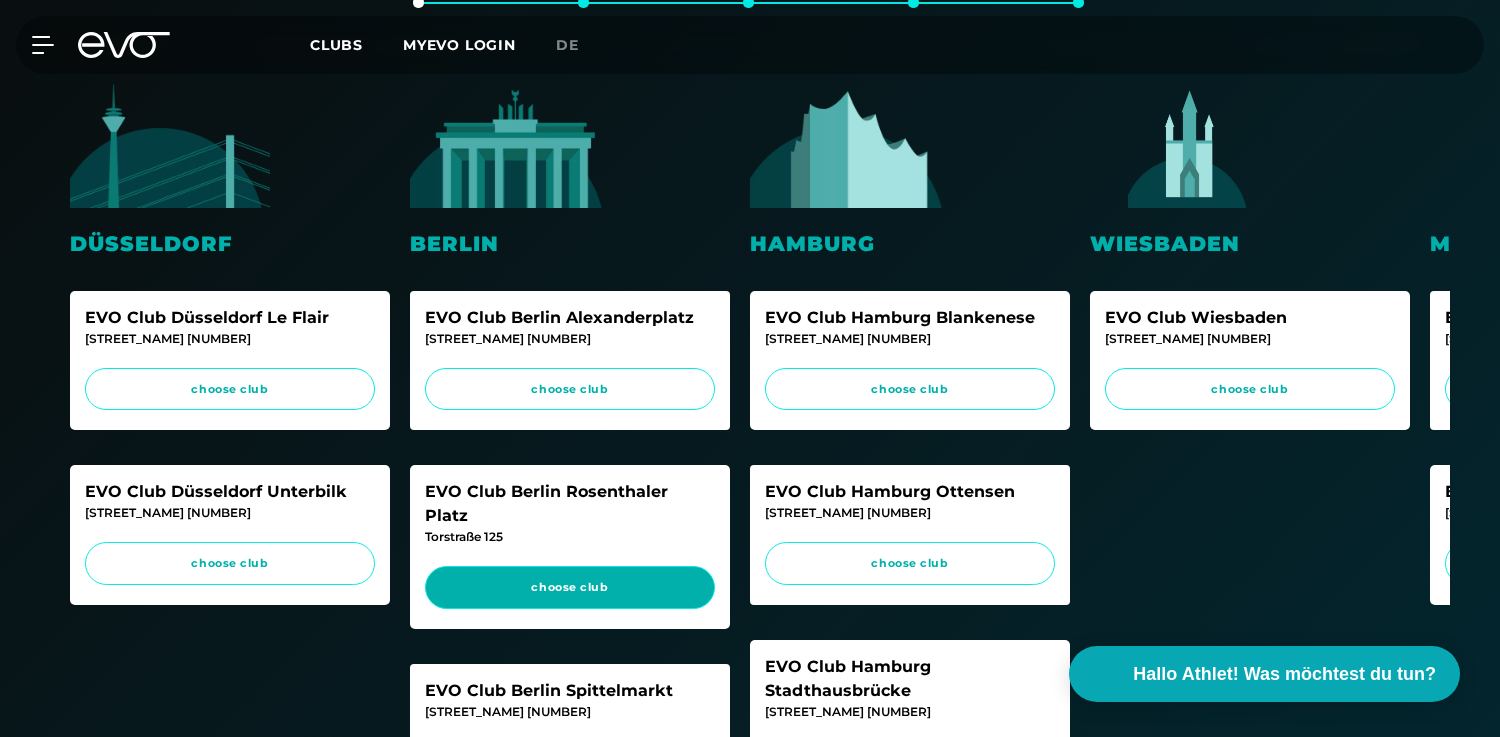 click on "choose club" at bounding box center (570, 587) 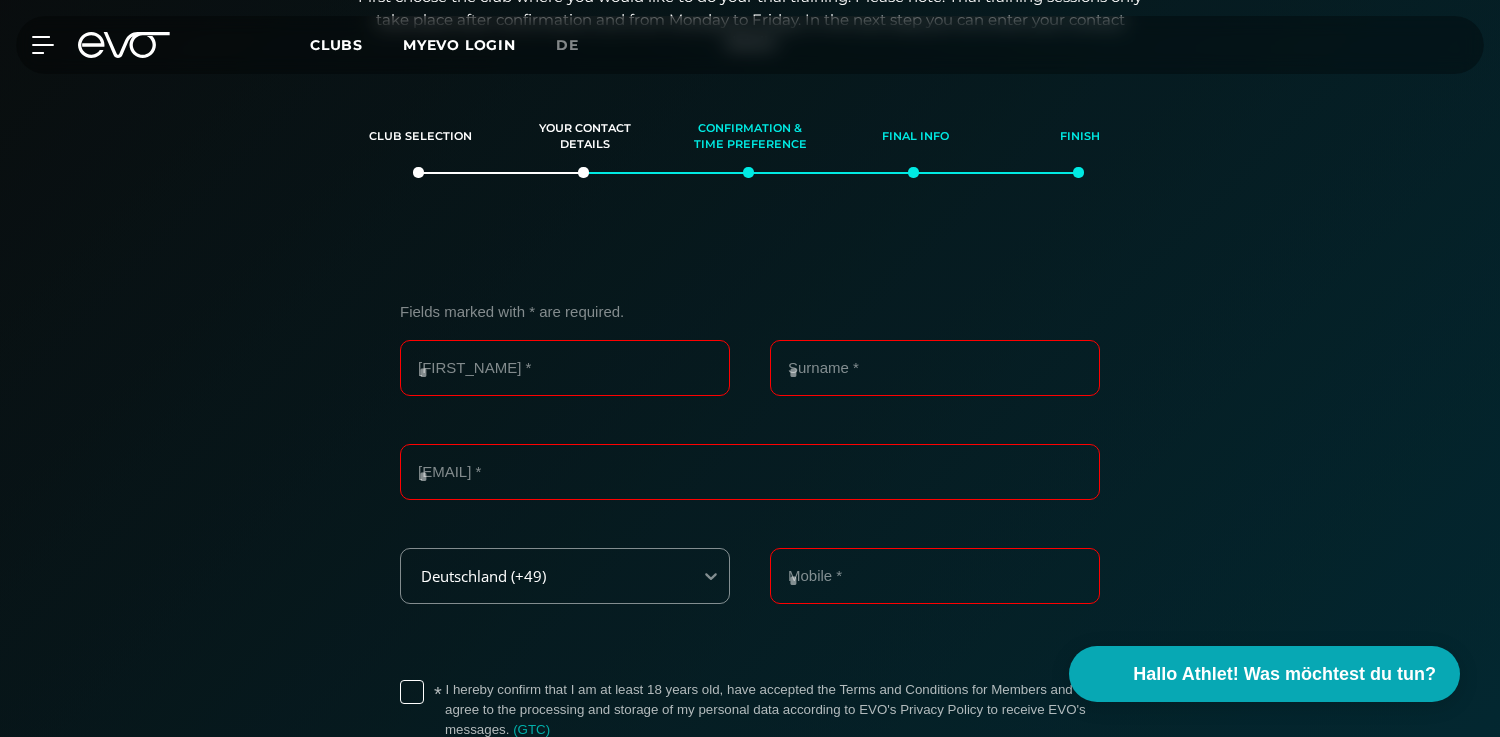 scroll, scrollTop: 263, scrollLeft: 0, axis: vertical 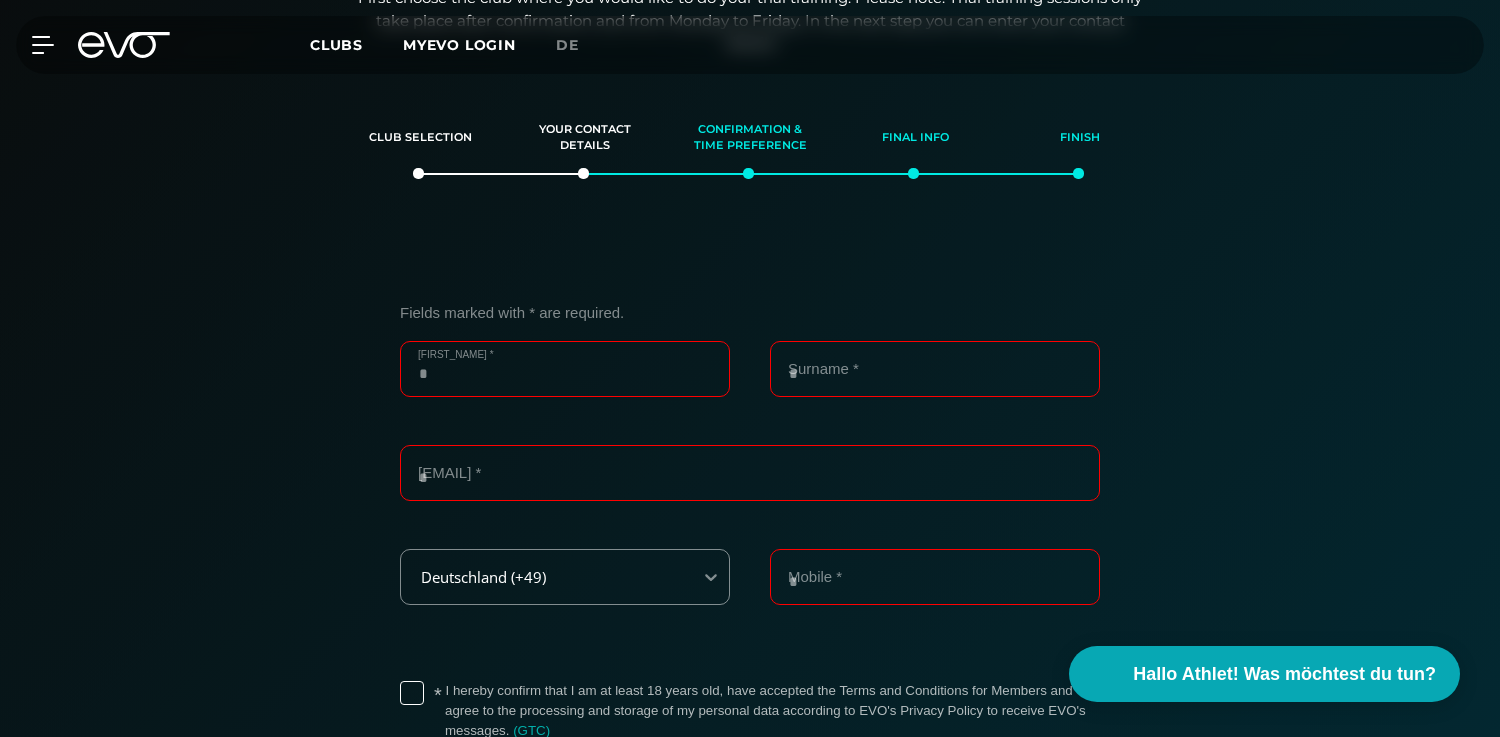 click on "[FIRST_NAME] *" at bounding box center (565, 369) 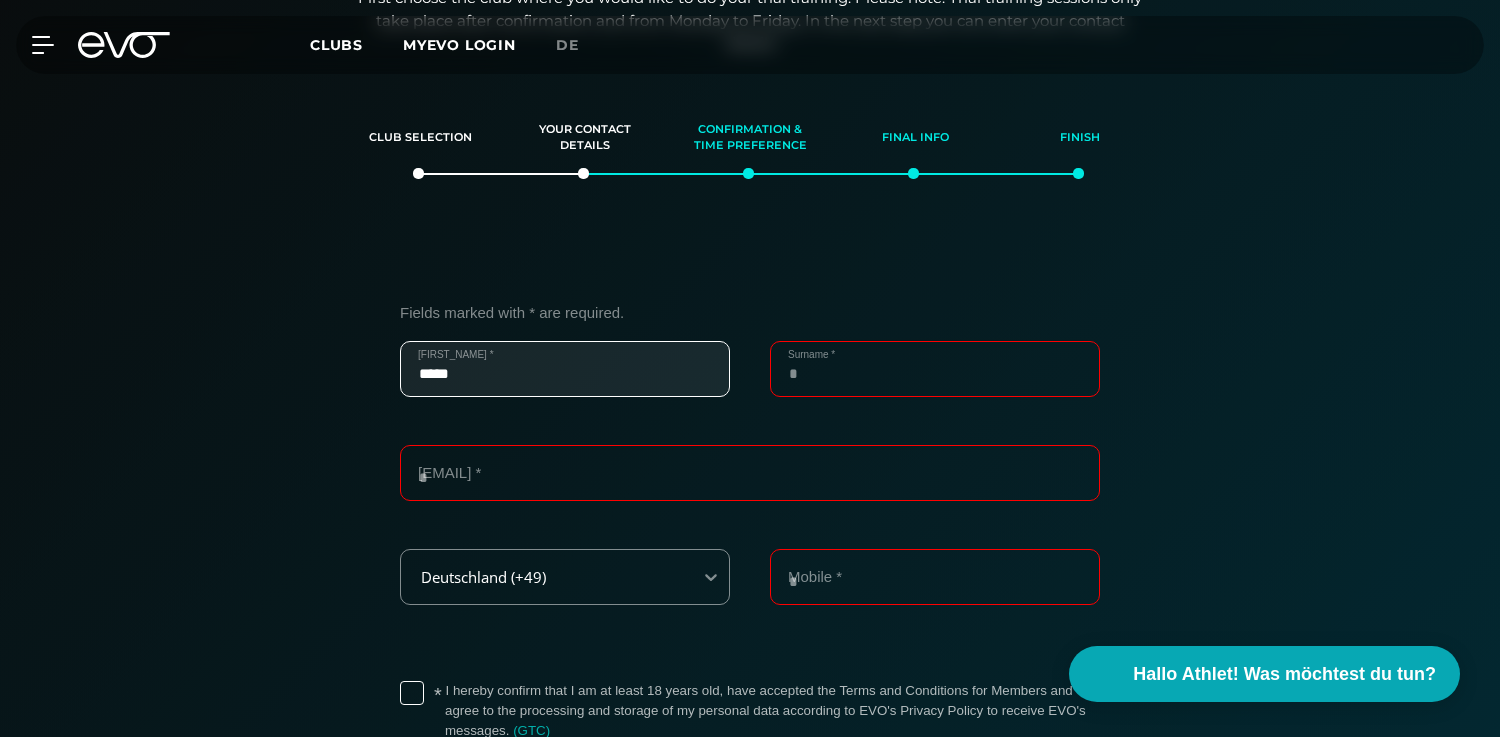 type on "******" 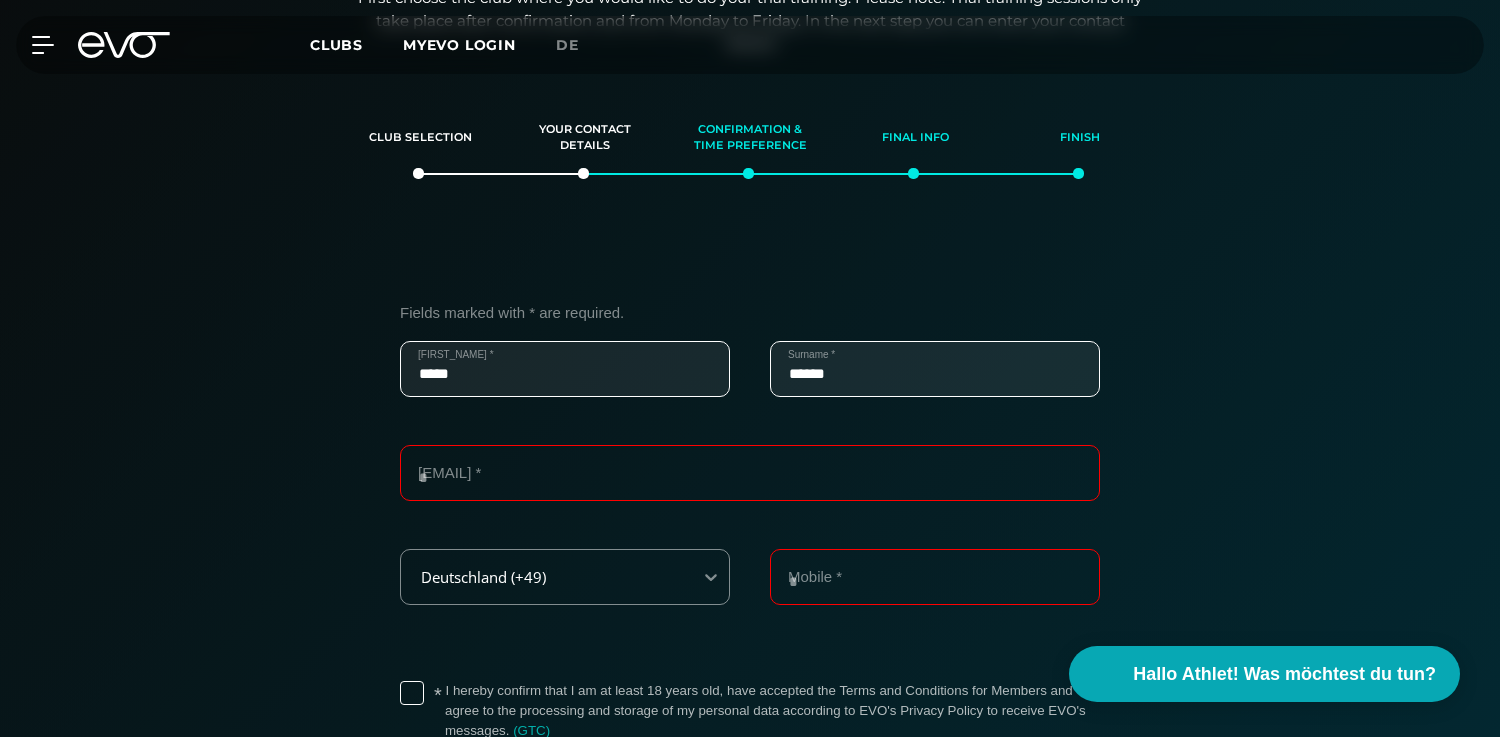 type on "**********" 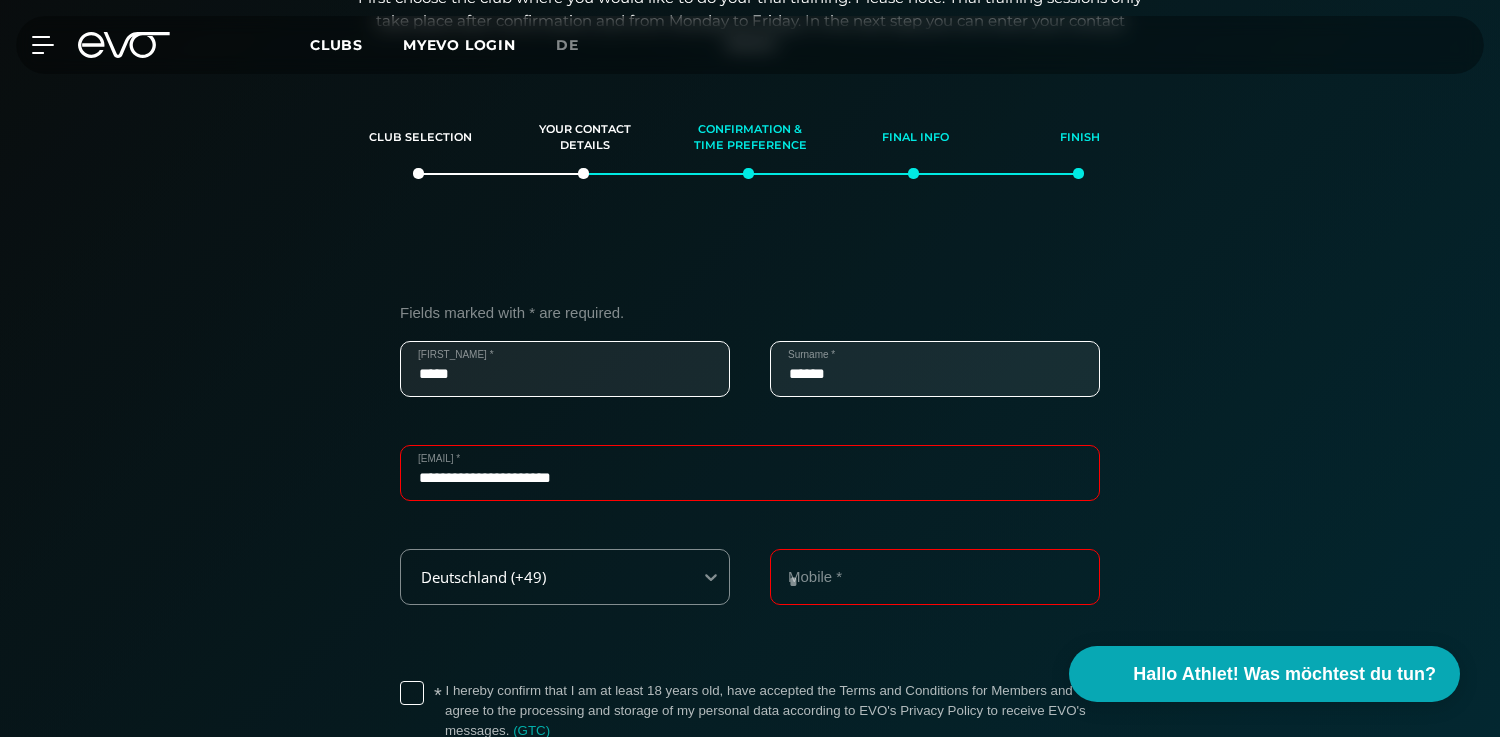 type on "*********" 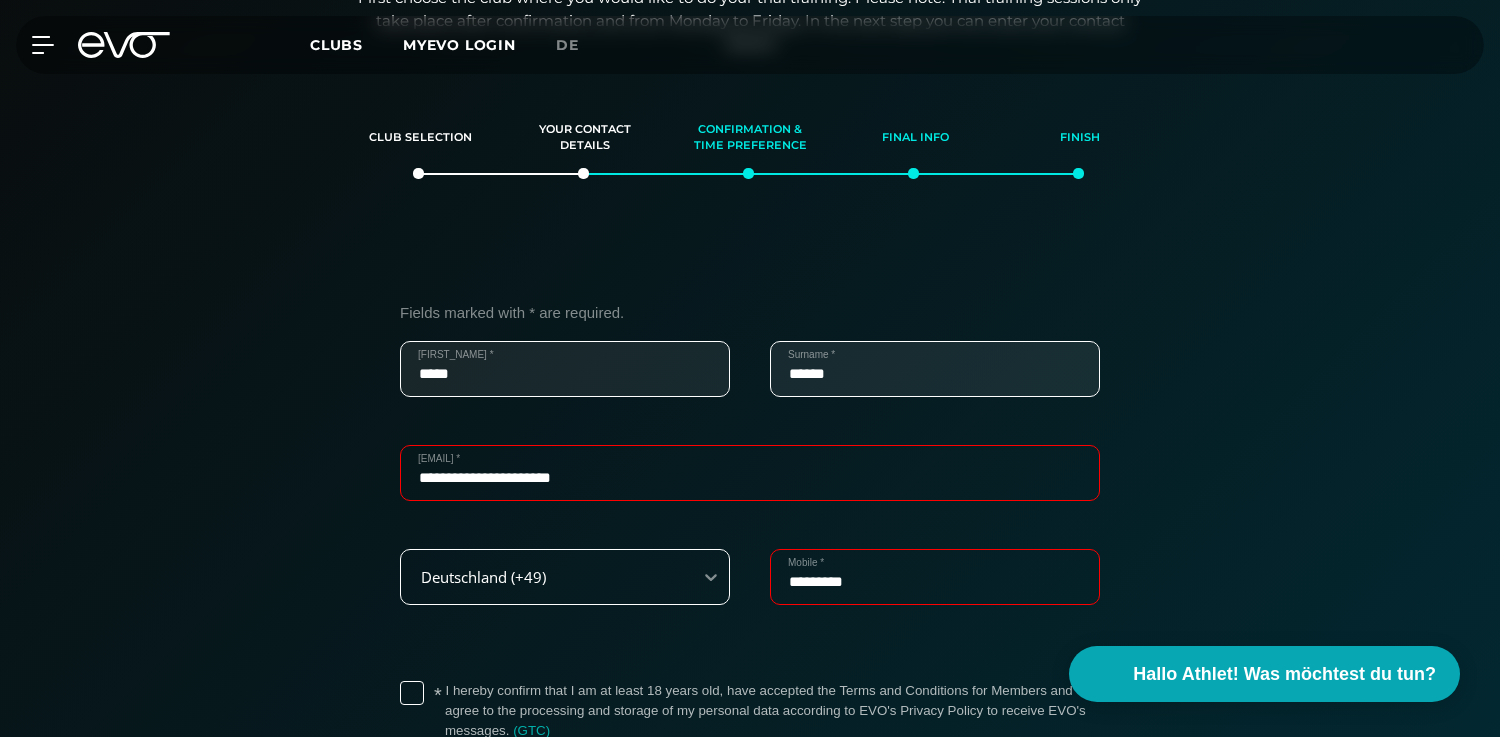 click on "Deutschland (+49)" at bounding box center (565, 577) 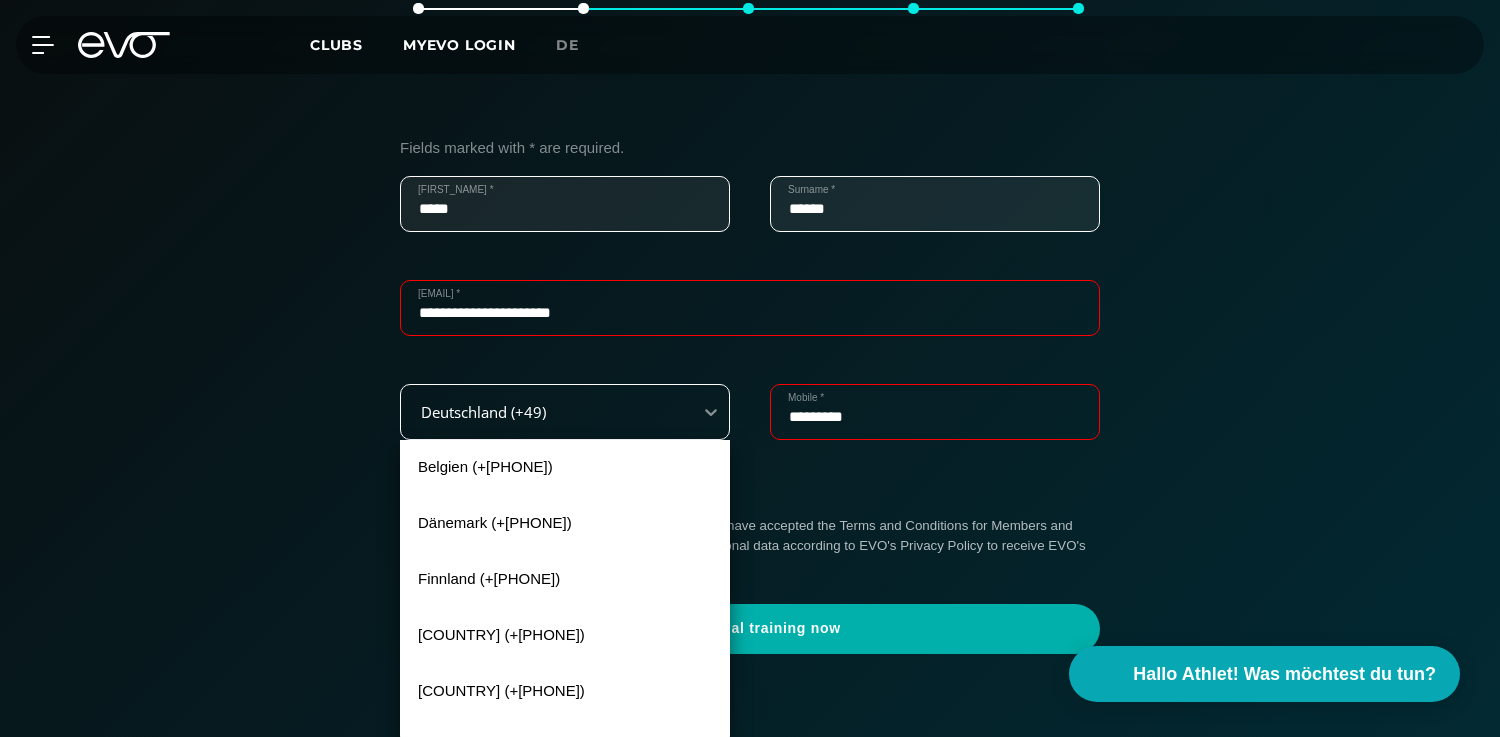 scroll, scrollTop: 431, scrollLeft: 0, axis: vertical 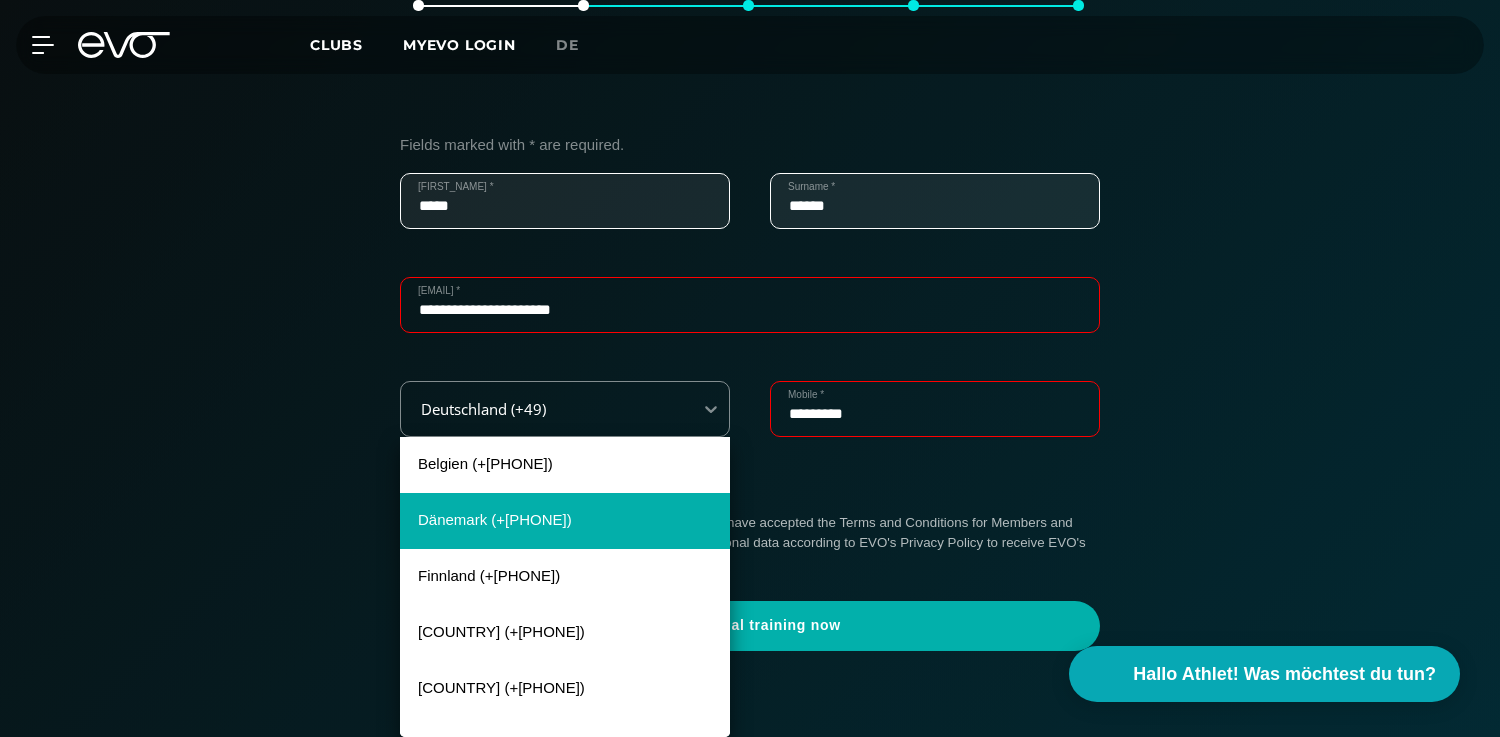 type 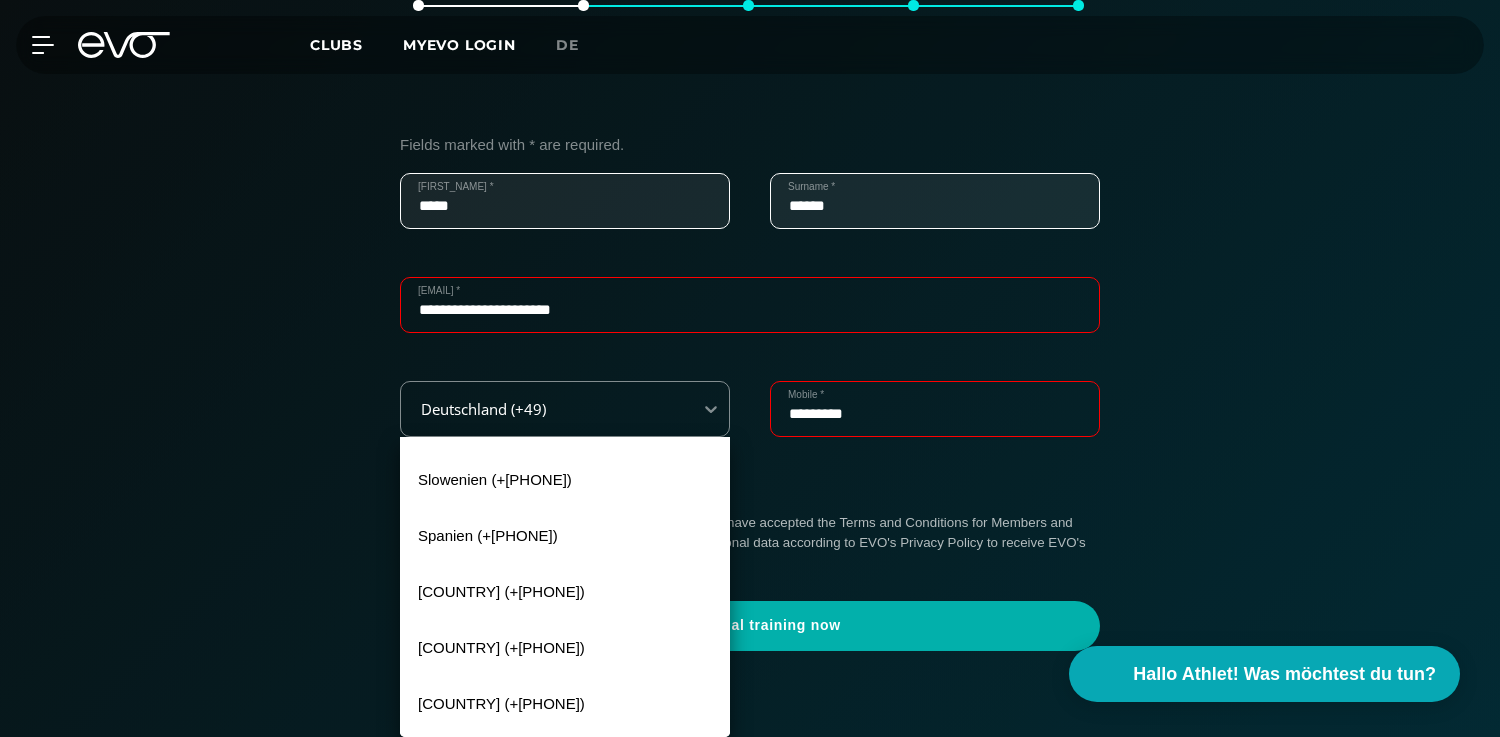 scroll, scrollTop: 938, scrollLeft: 0, axis: vertical 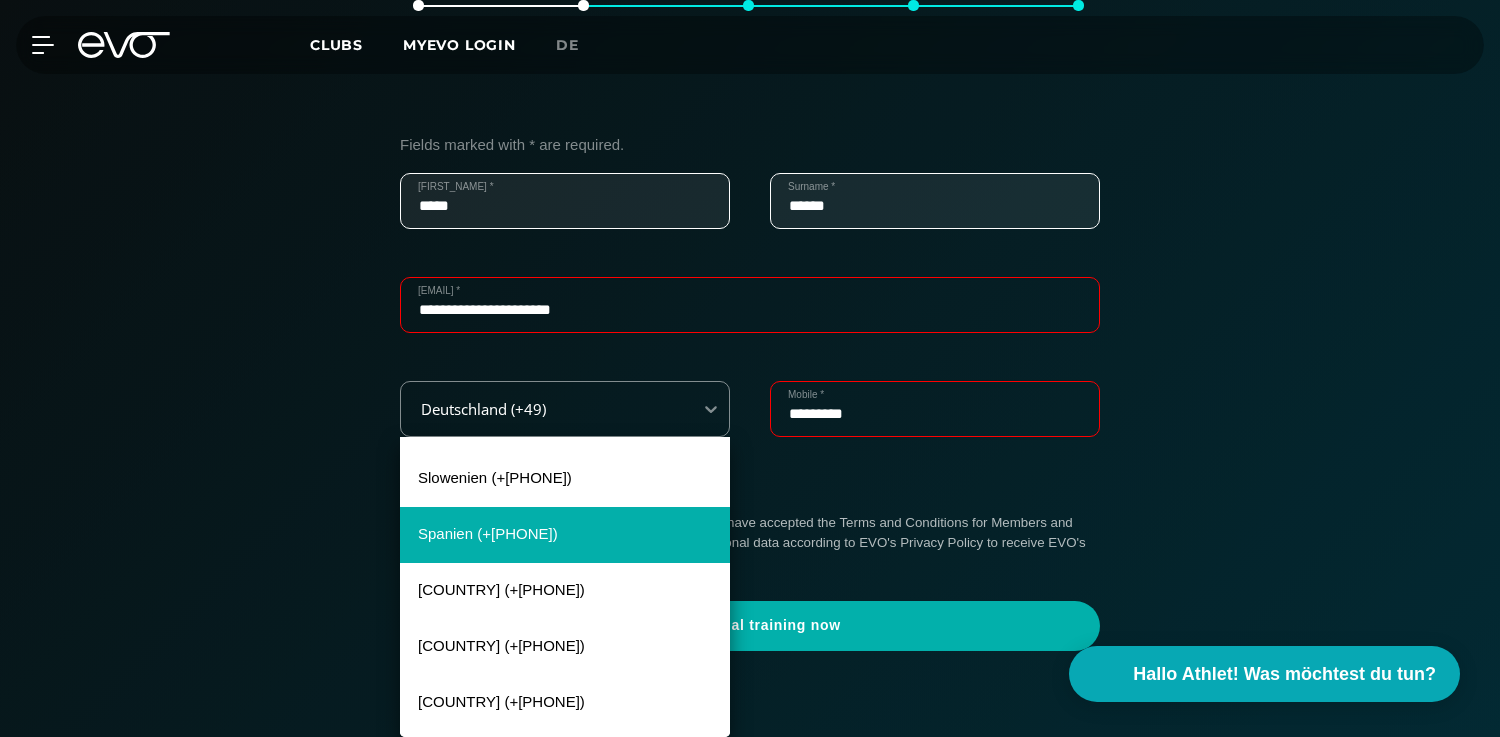 click on "Spanien (+[PHONE])" at bounding box center [565, 535] 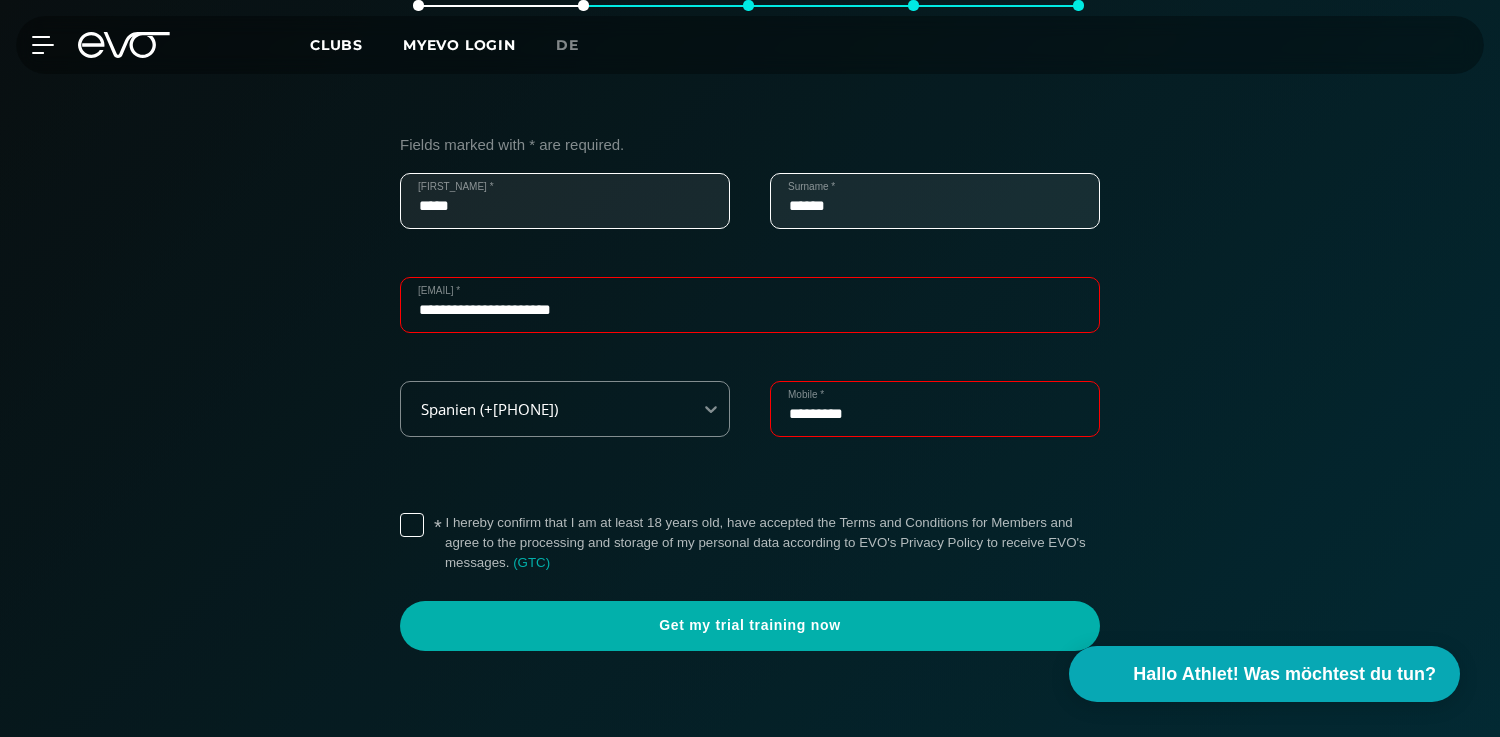 click on "*   I hereby confirm that I am at least [AGE] years old, have accepted the Terms and Conditions for Members and agree to the processing and storage of my personal data according to EVO's Privacy Policy to receive EVO's messages.   ( GTC )" at bounding box center (772, 543) 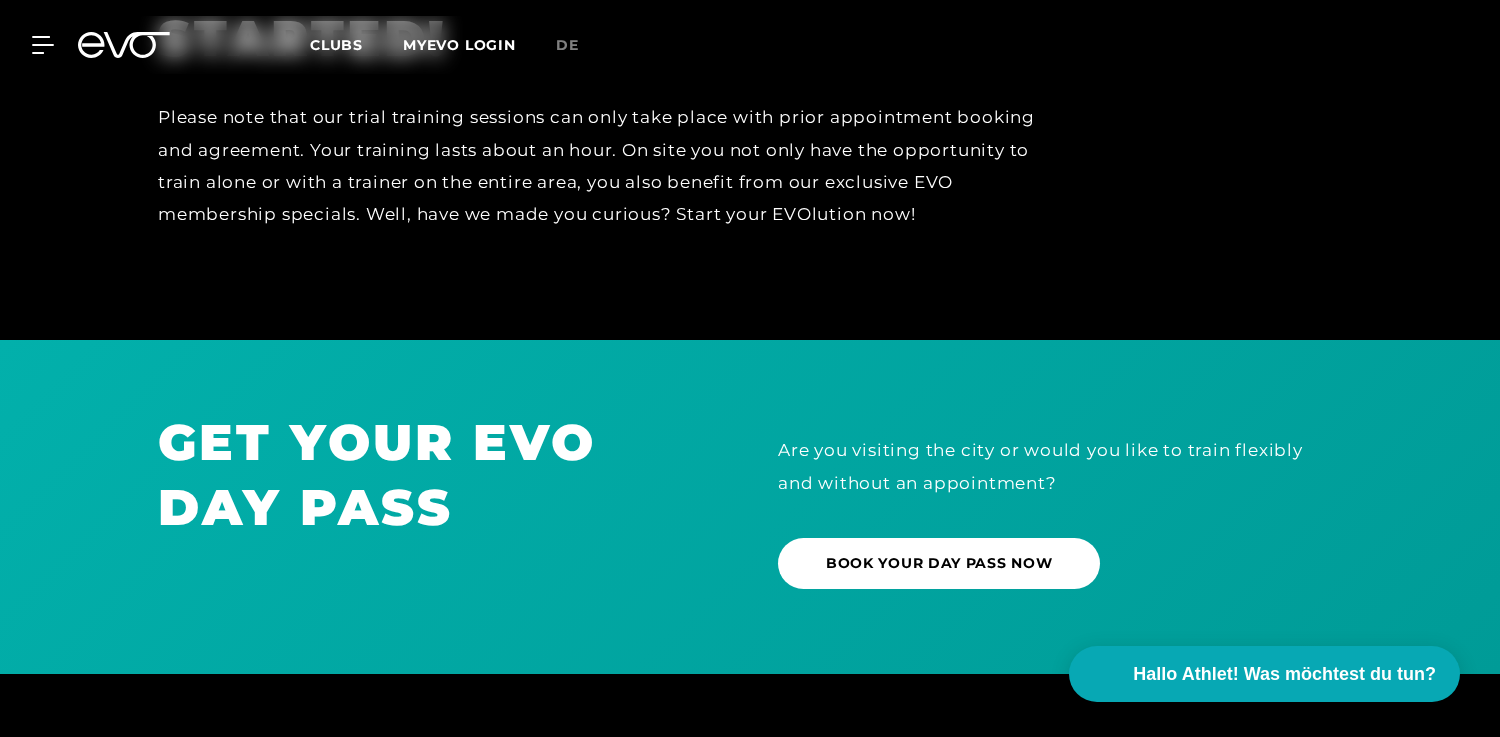 scroll, scrollTop: 1483, scrollLeft: 0, axis: vertical 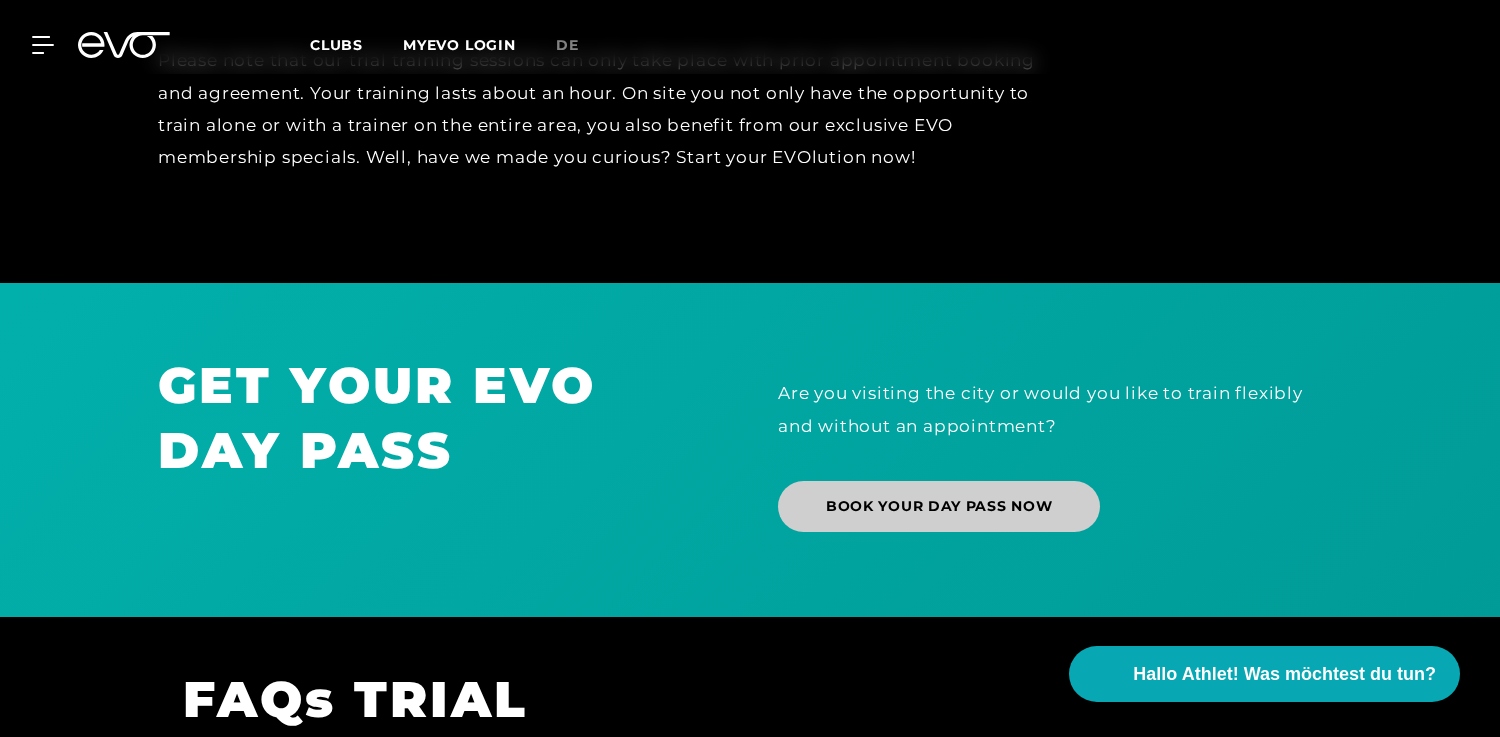 click on "BOOK YOUR DAY PASS NOW" at bounding box center [939, 506] 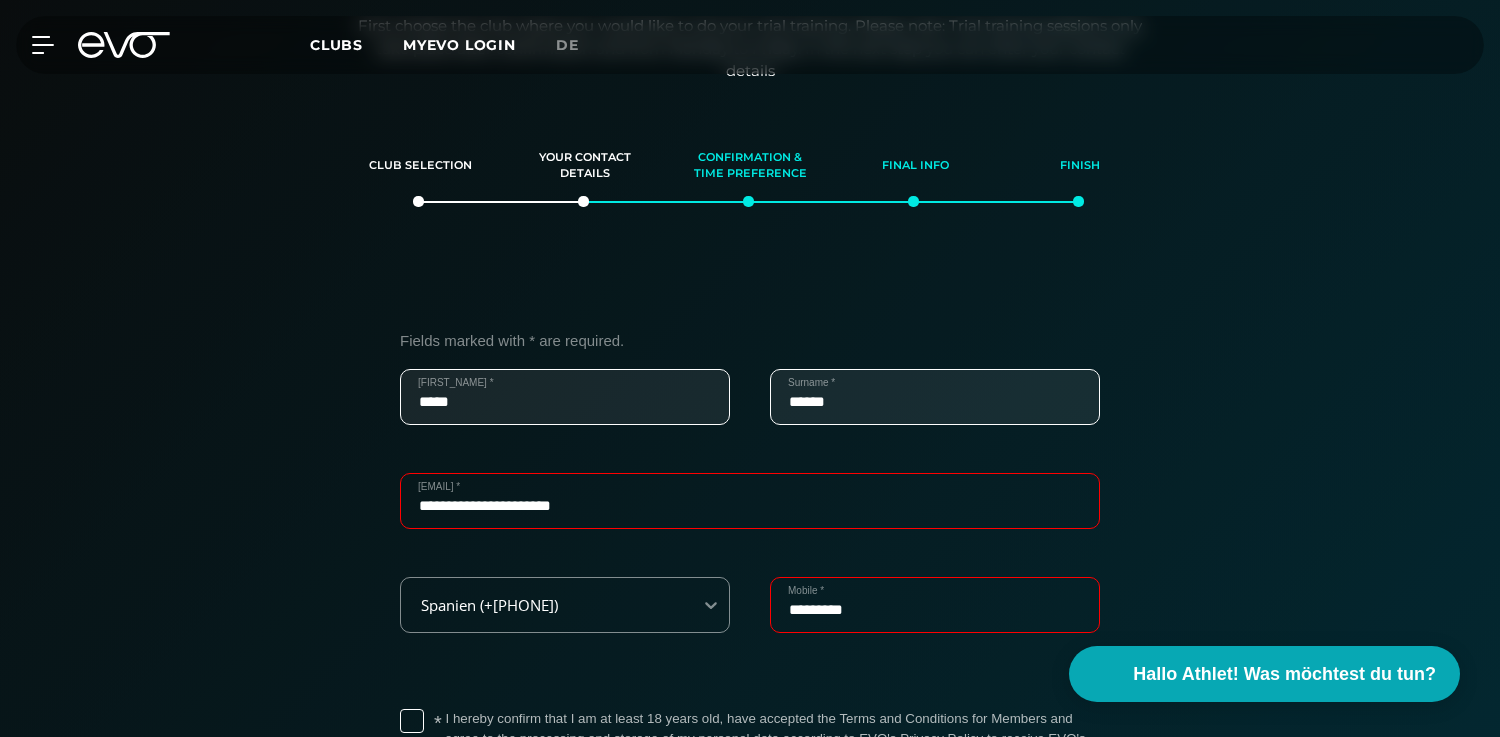 scroll, scrollTop: 0, scrollLeft: 0, axis: both 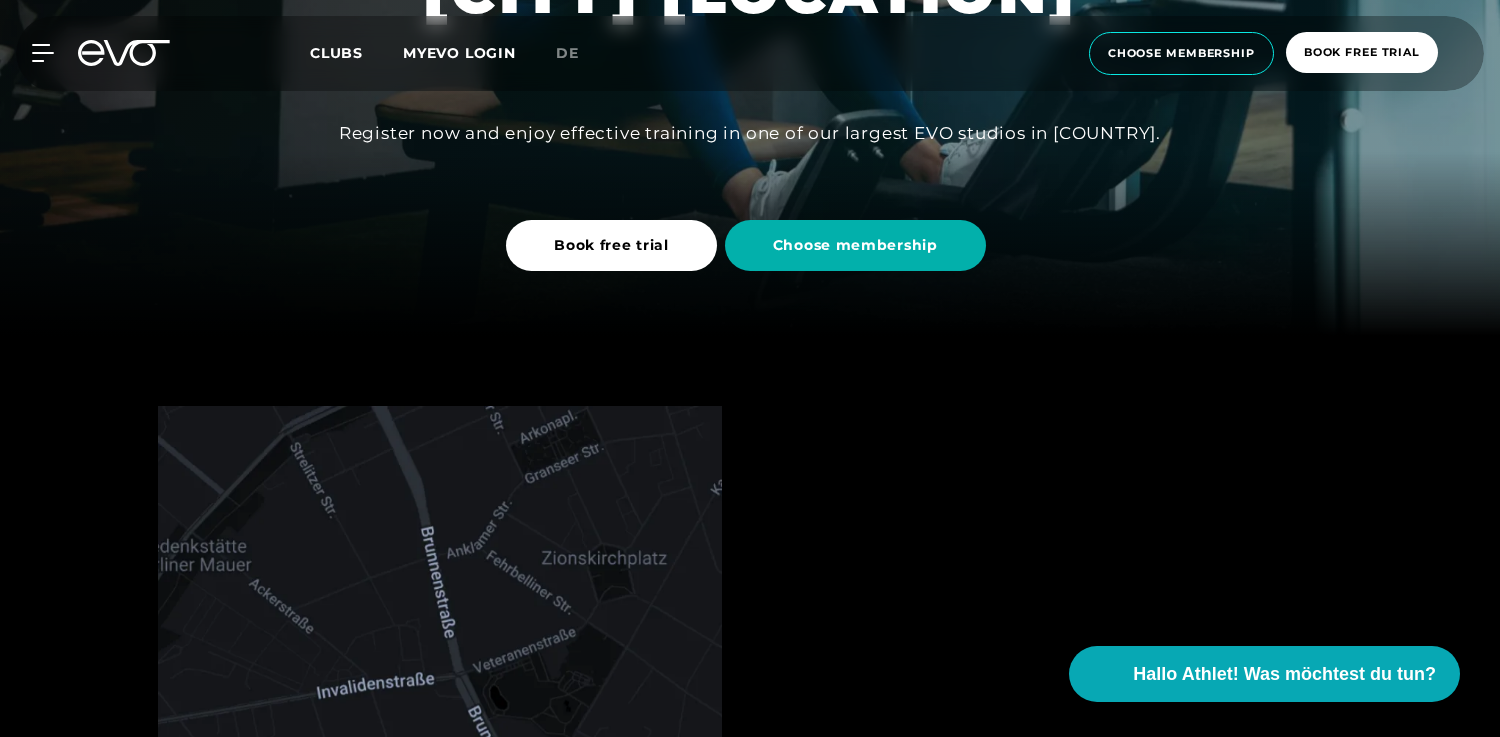 click on "Book free trial" at bounding box center [615, 245] 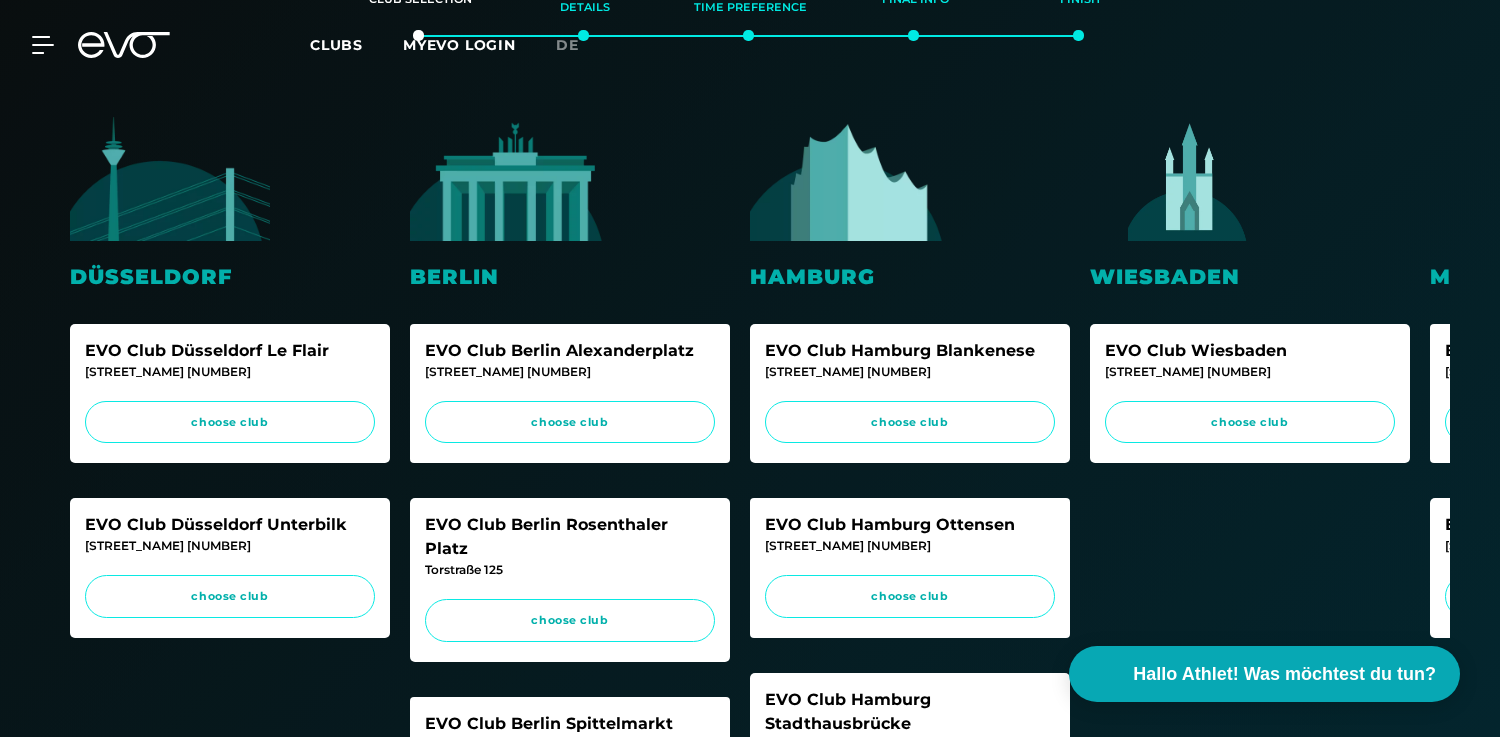 scroll, scrollTop: 0, scrollLeft: 0, axis: both 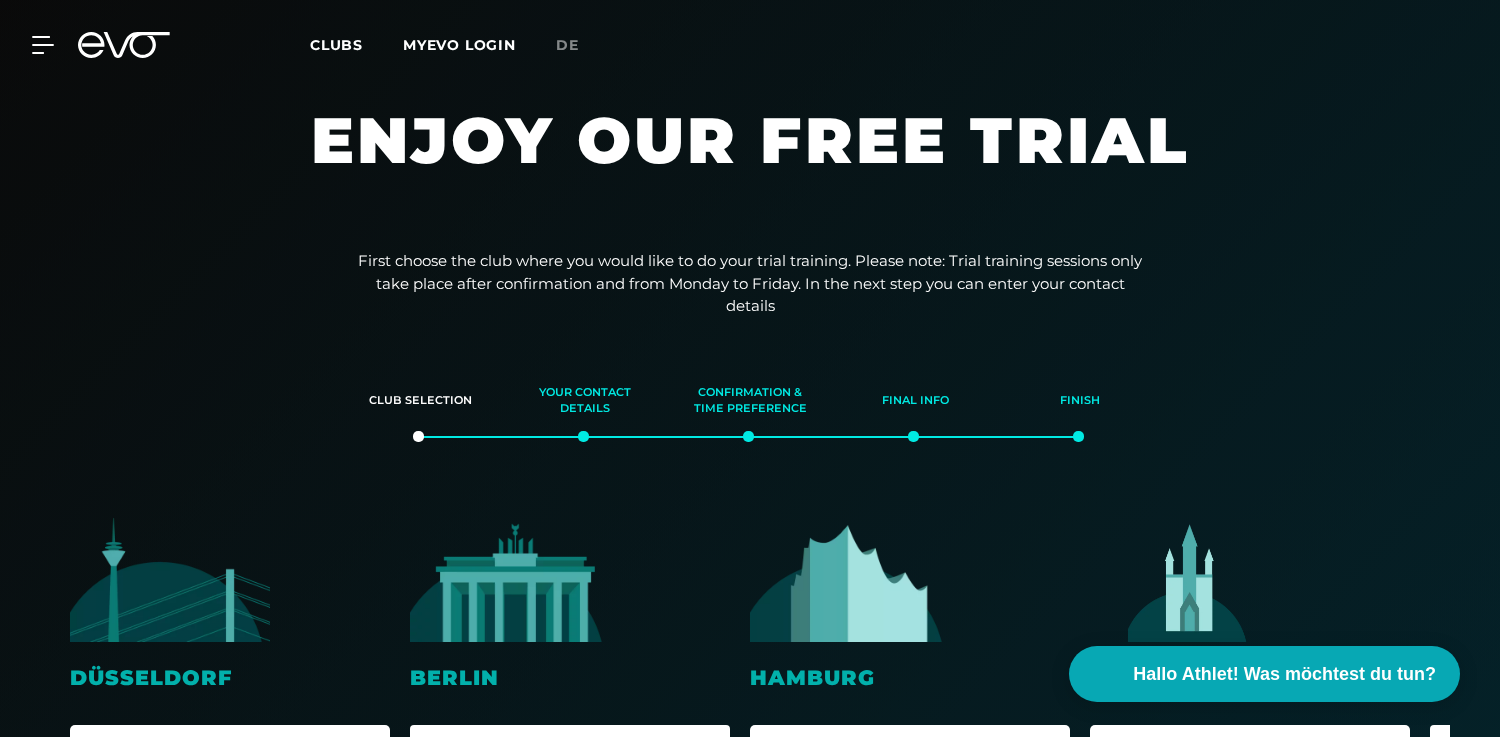 click on "Club selection" at bounding box center (420, 401) 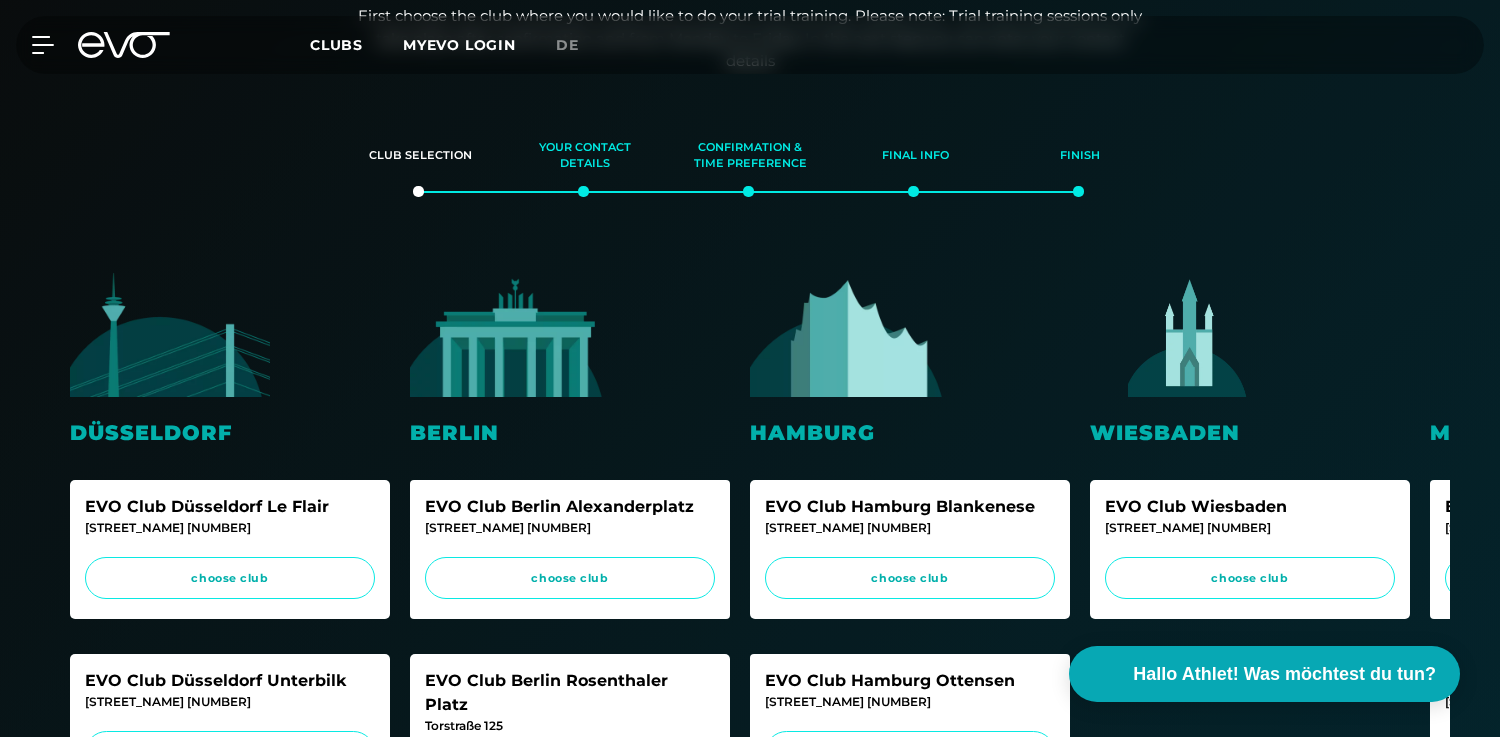 scroll, scrollTop: 340, scrollLeft: 0, axis: vertical 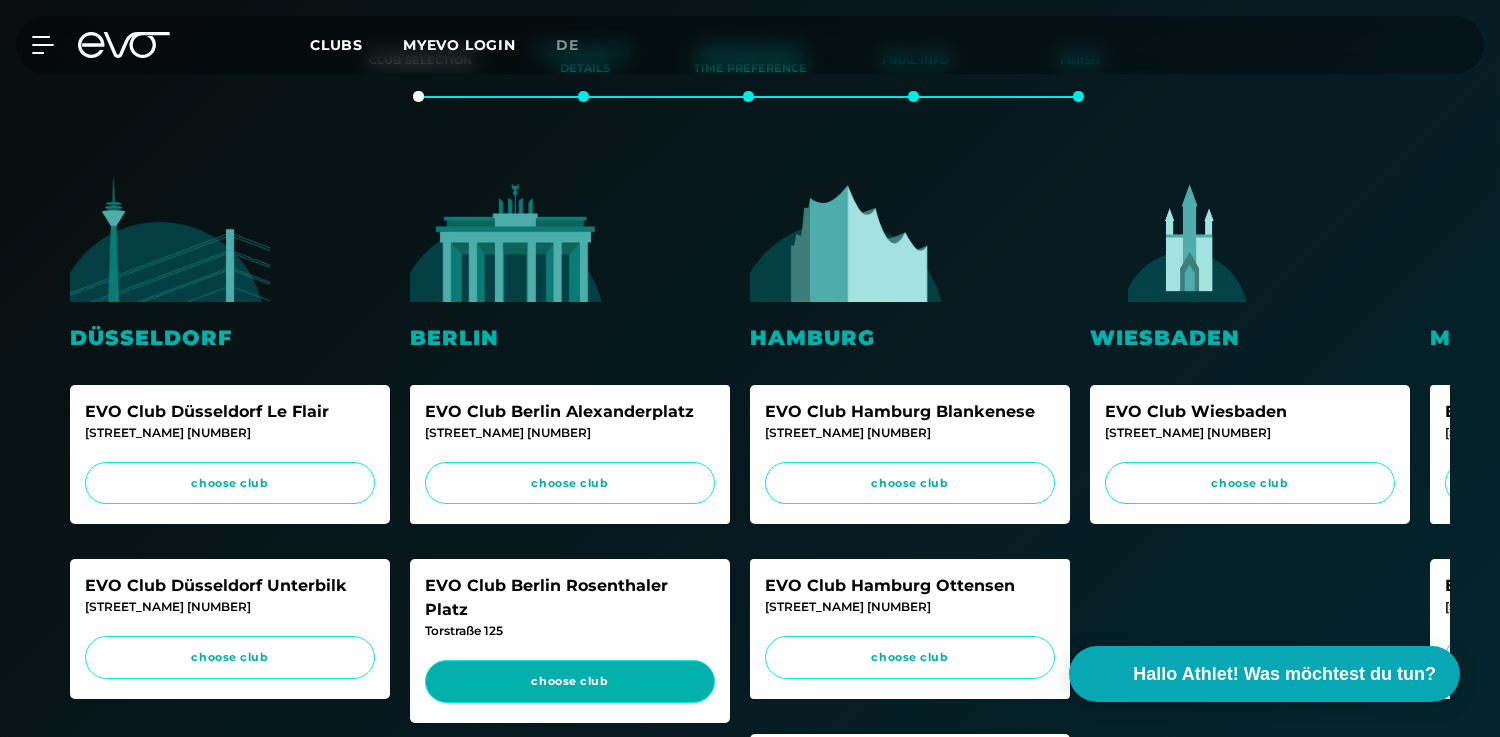 click on "choose club" at bounding box center [570, 681] 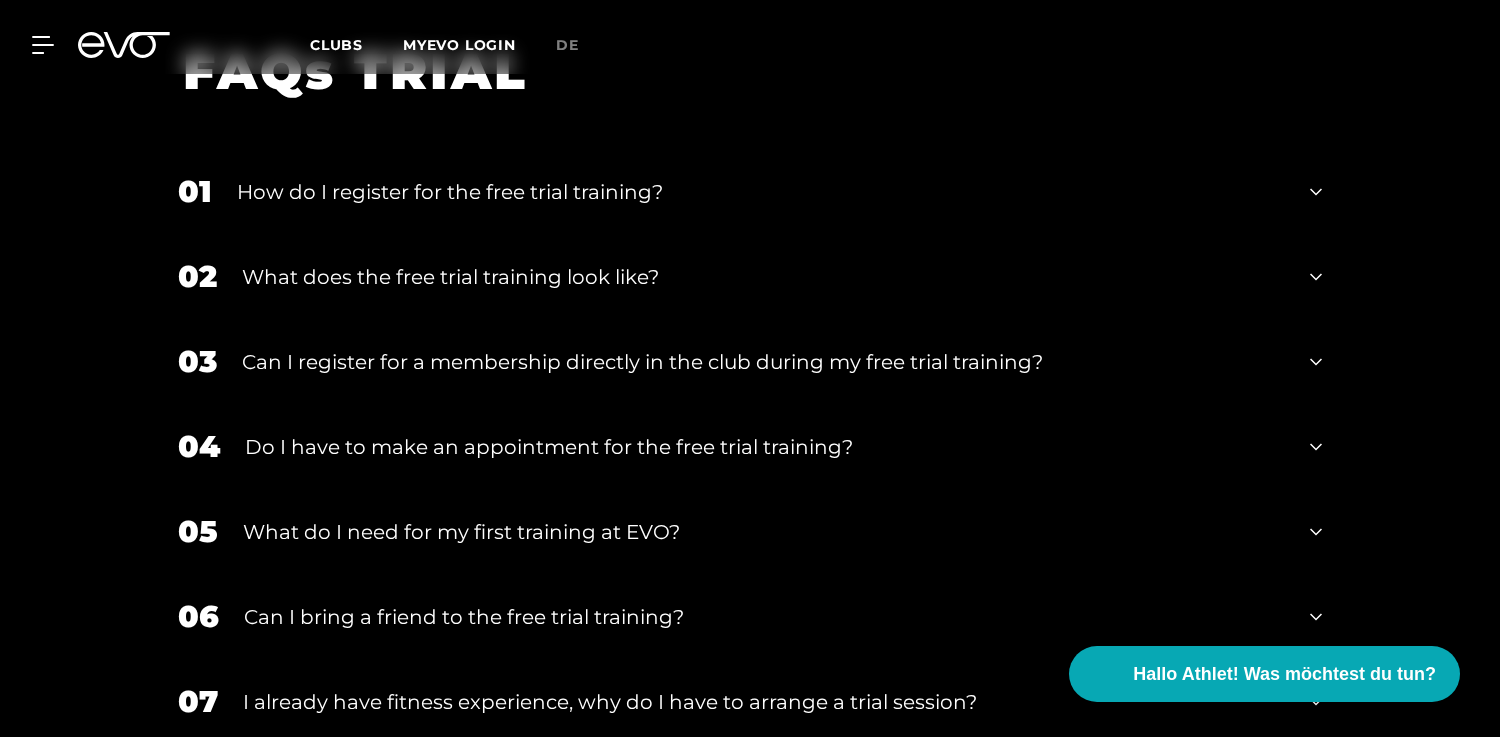 scroll, scrollTop: 2108, scrollLeft: 0, axis: vertical 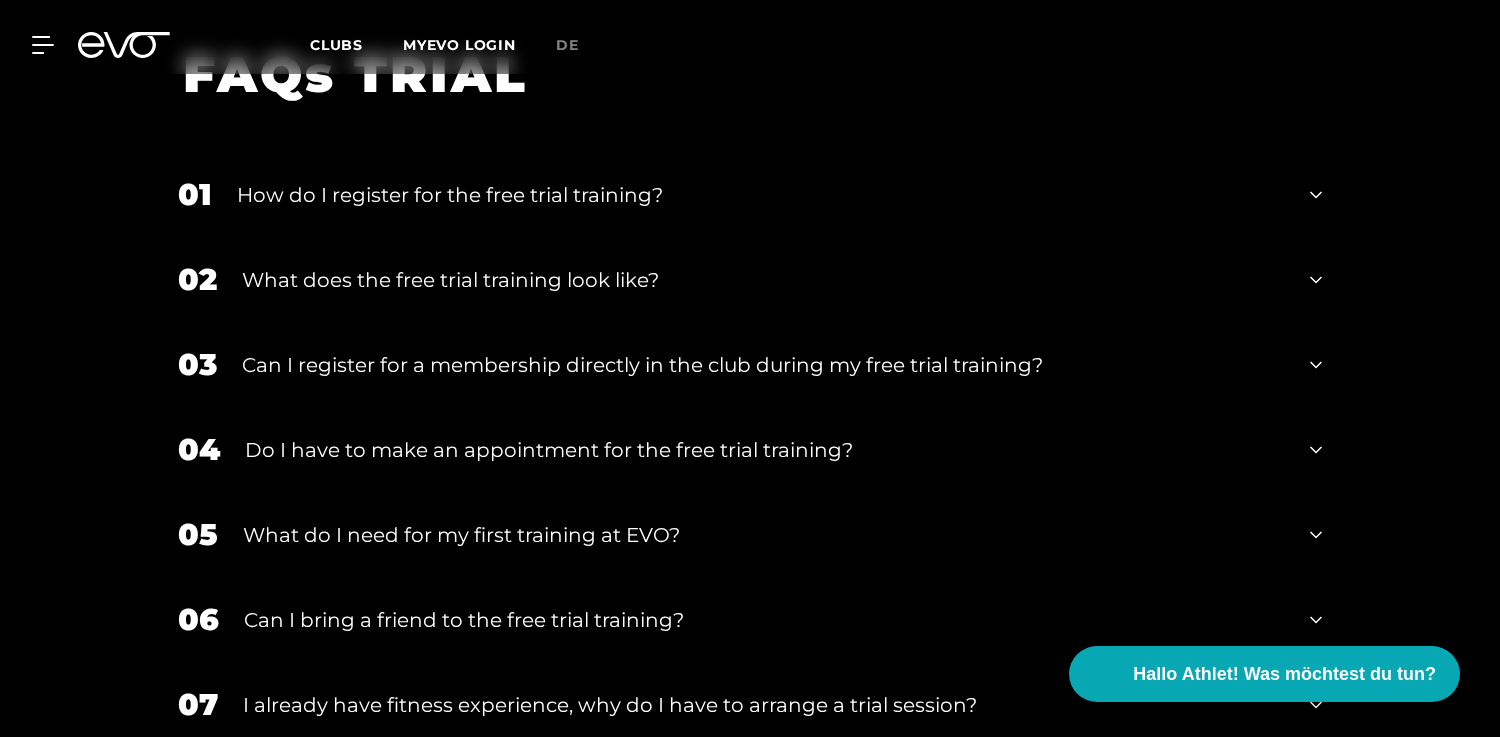 click on "How do I register for the free trial training?" at bounding box center (761, 195) 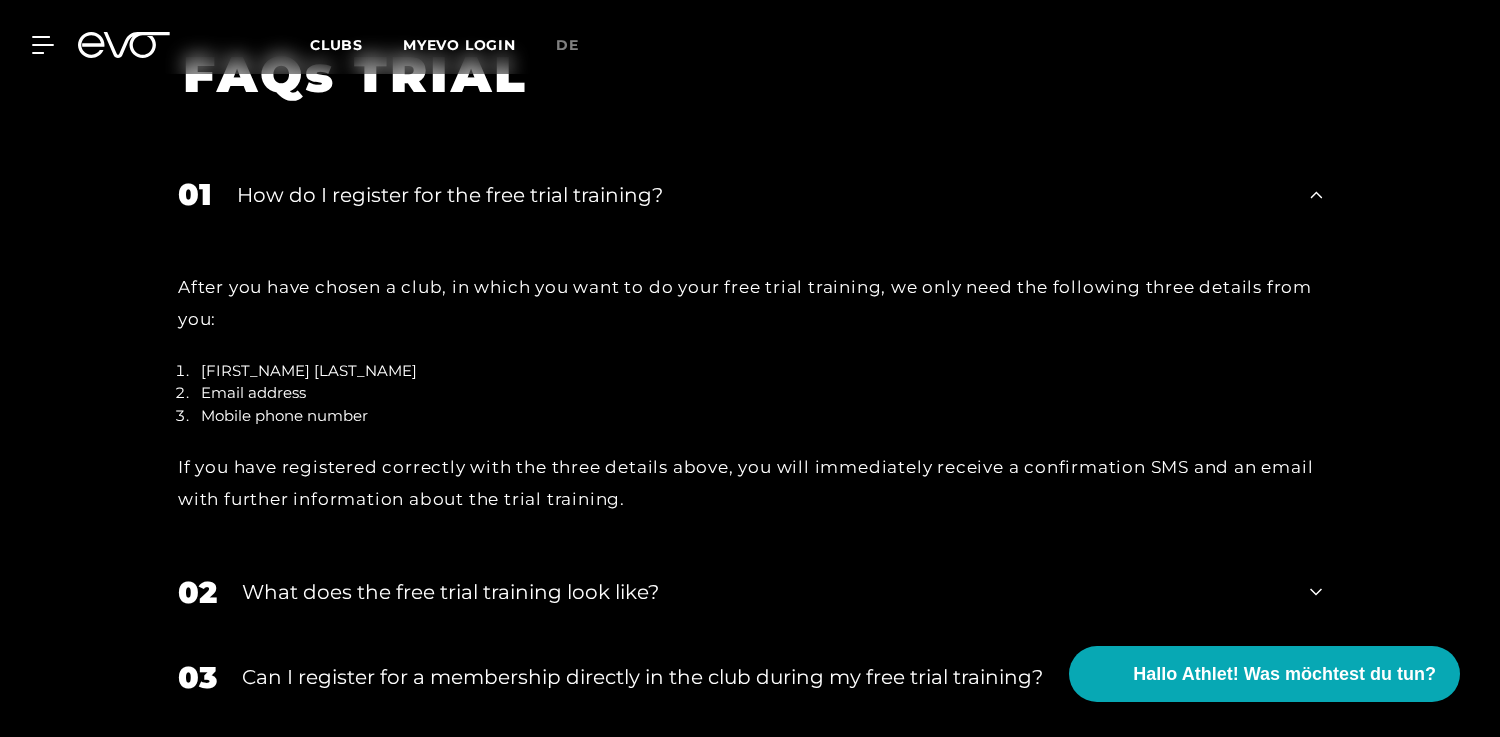 click on "How do I register for the free trial training?" at bounding box center (761, 195) 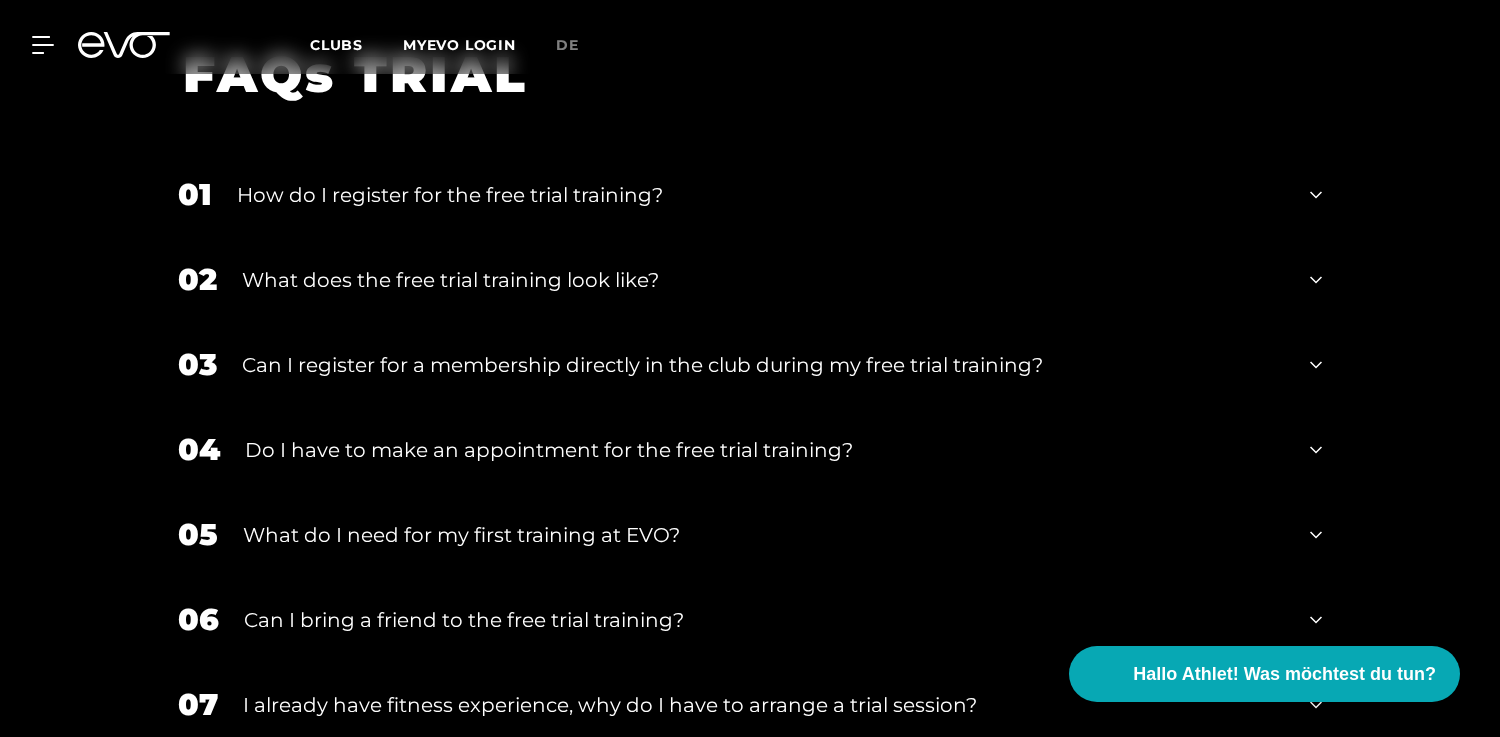 click on "[NUMBER] What does the free trial training look like?" at bounding box center (750, 279) 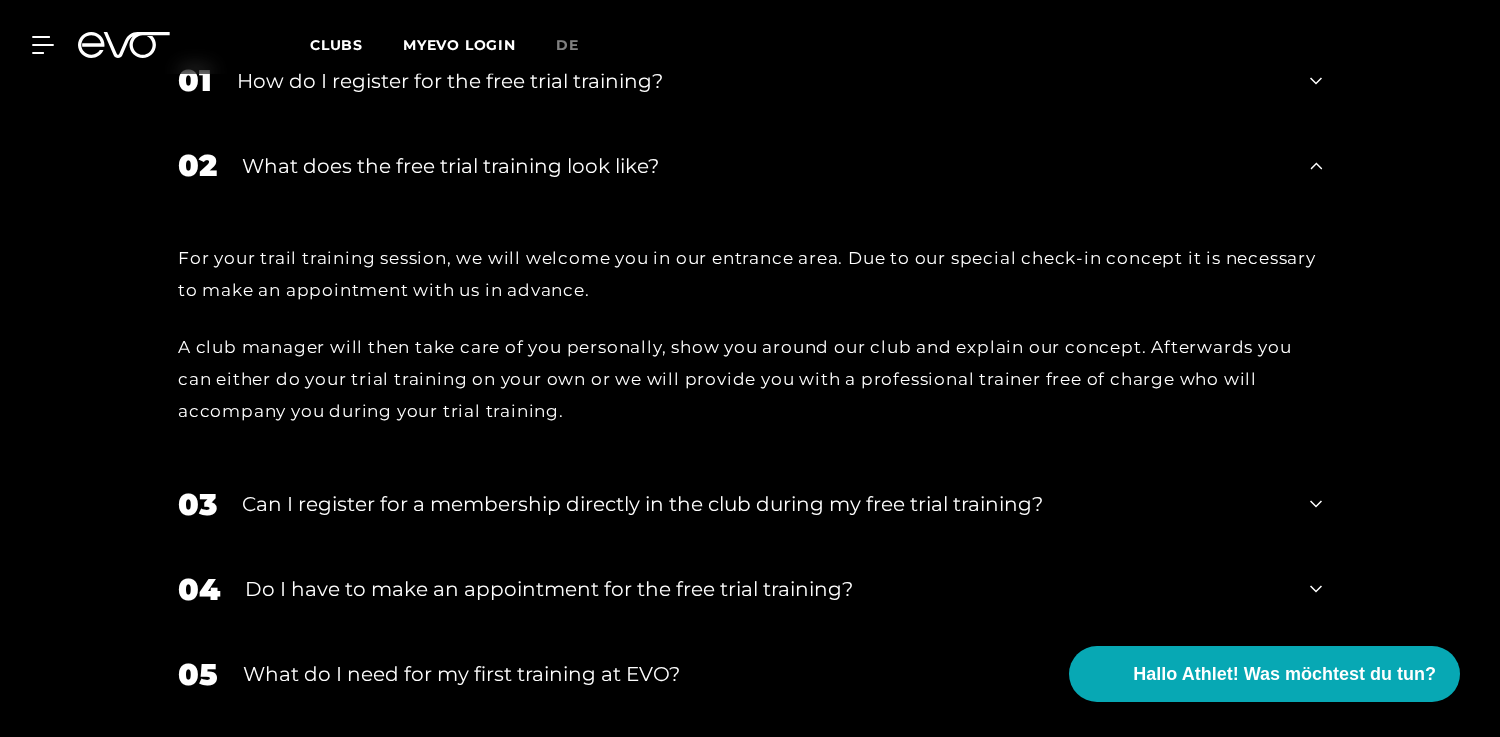 scroll, scrollTop: 2220, scrollLeft: 0, axis: vertical 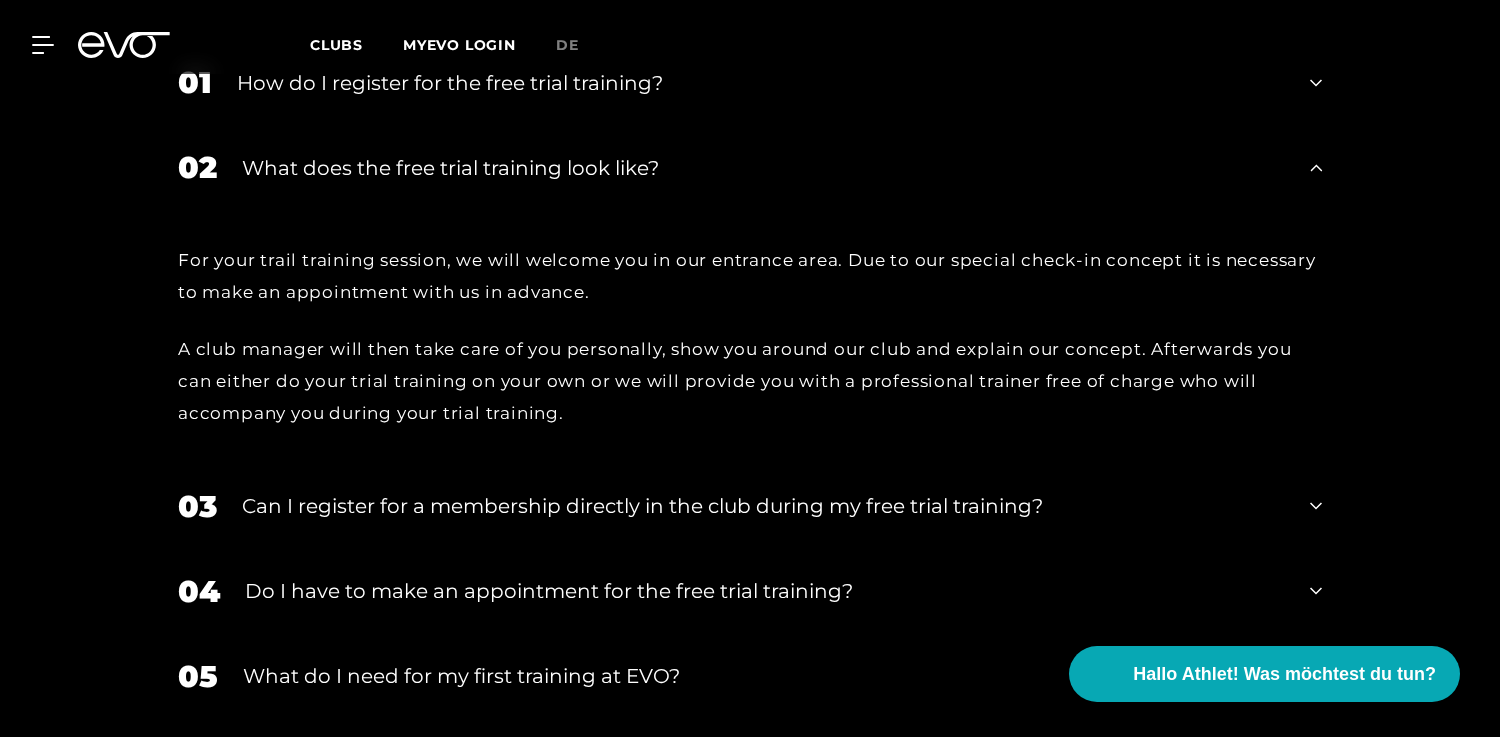 click on "Do I have to make an appointment for the free trial training?" at bounding box center [765, 591] 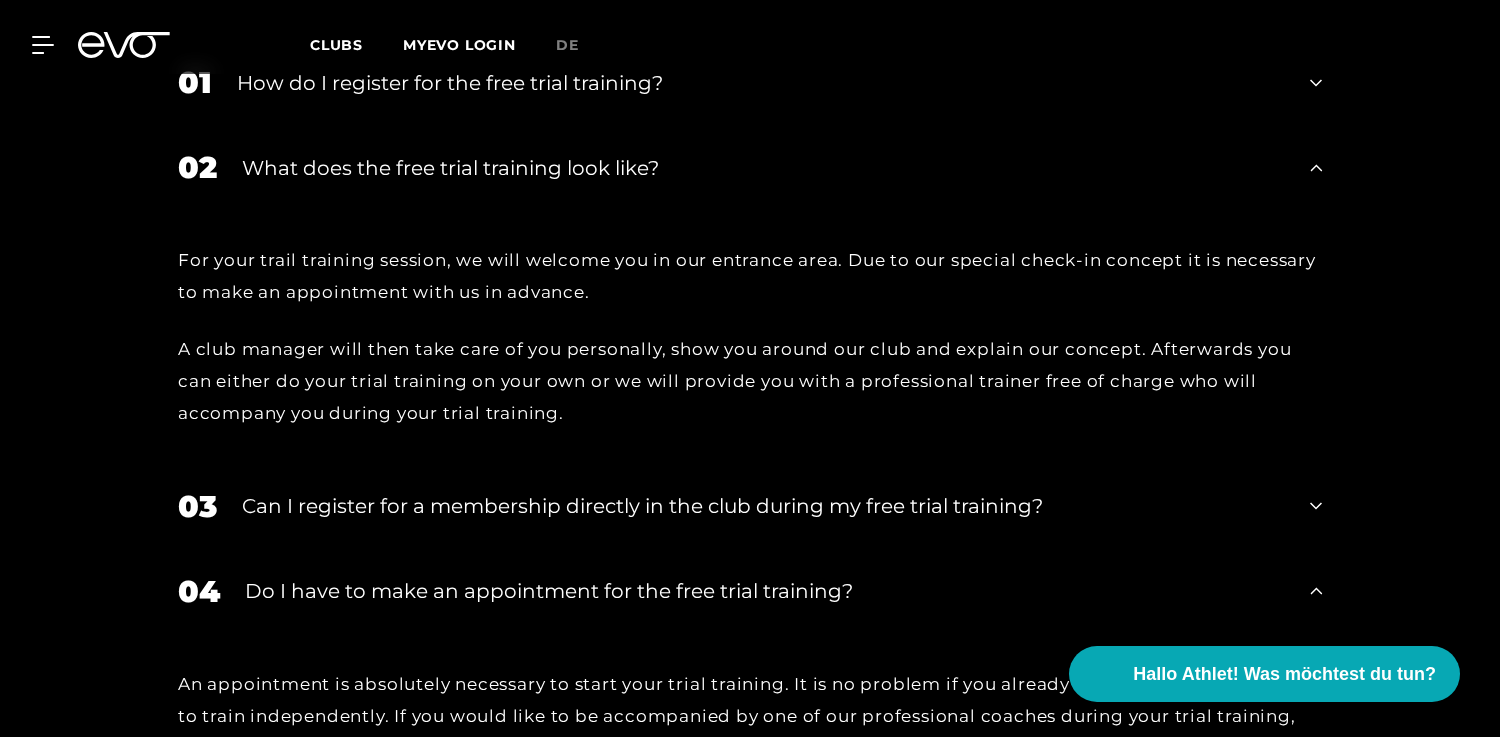 click on "Do I have to make an appointment for the free trial training?" at bounding box center (765, 591) 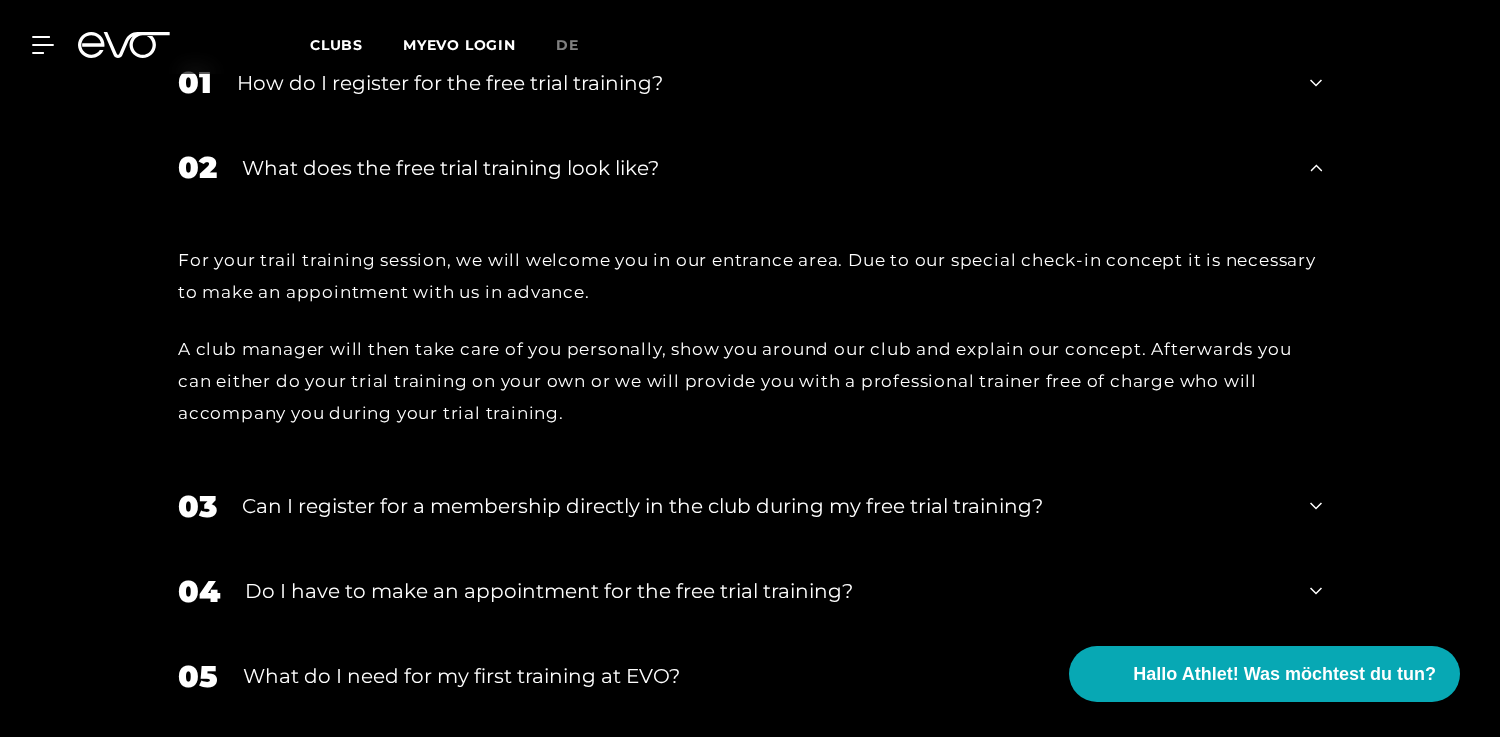 click on "03 Can I register for a membership directly in the club during my free trial training?" at bounding box center [750, 506] 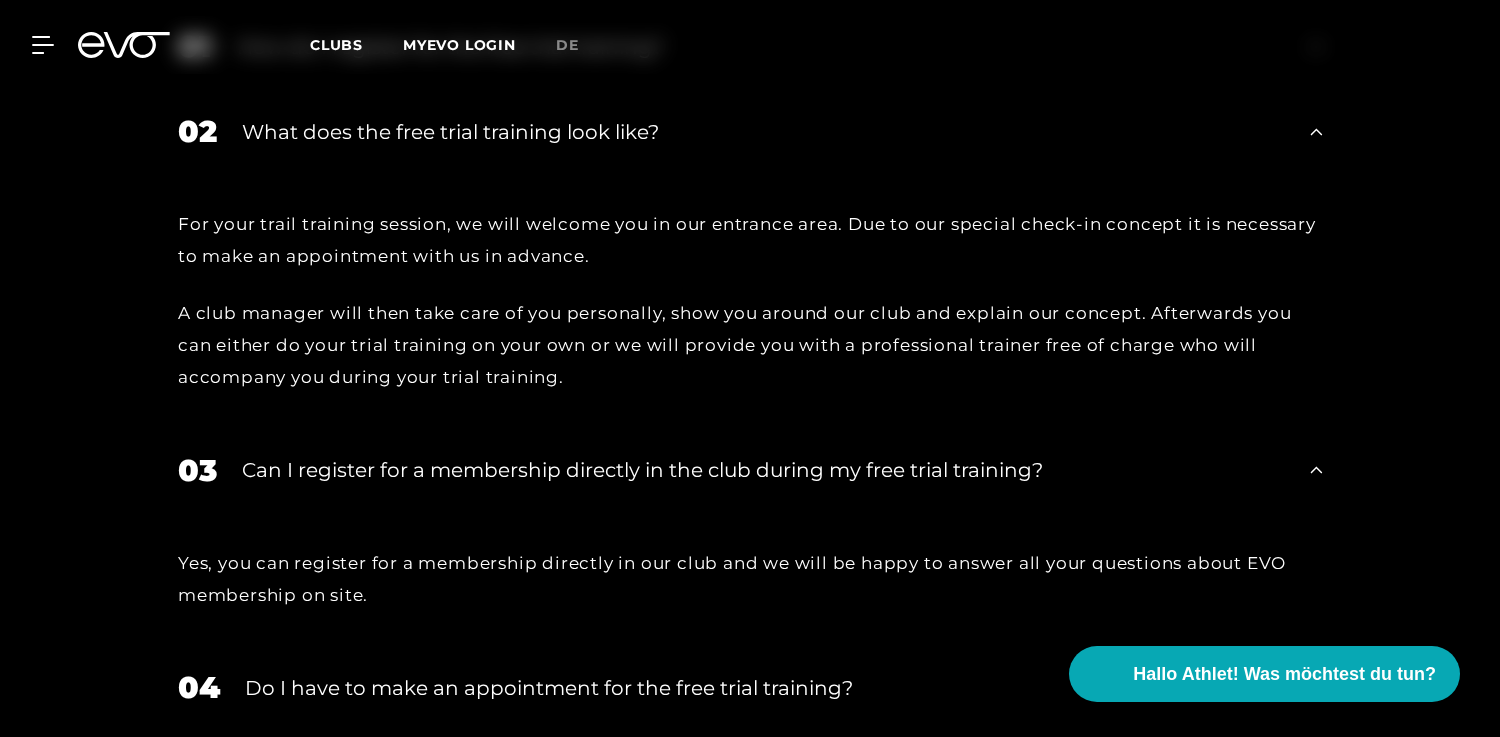 scroll, scrollTop: 2258, scrollLeft: 0, axis: vertical 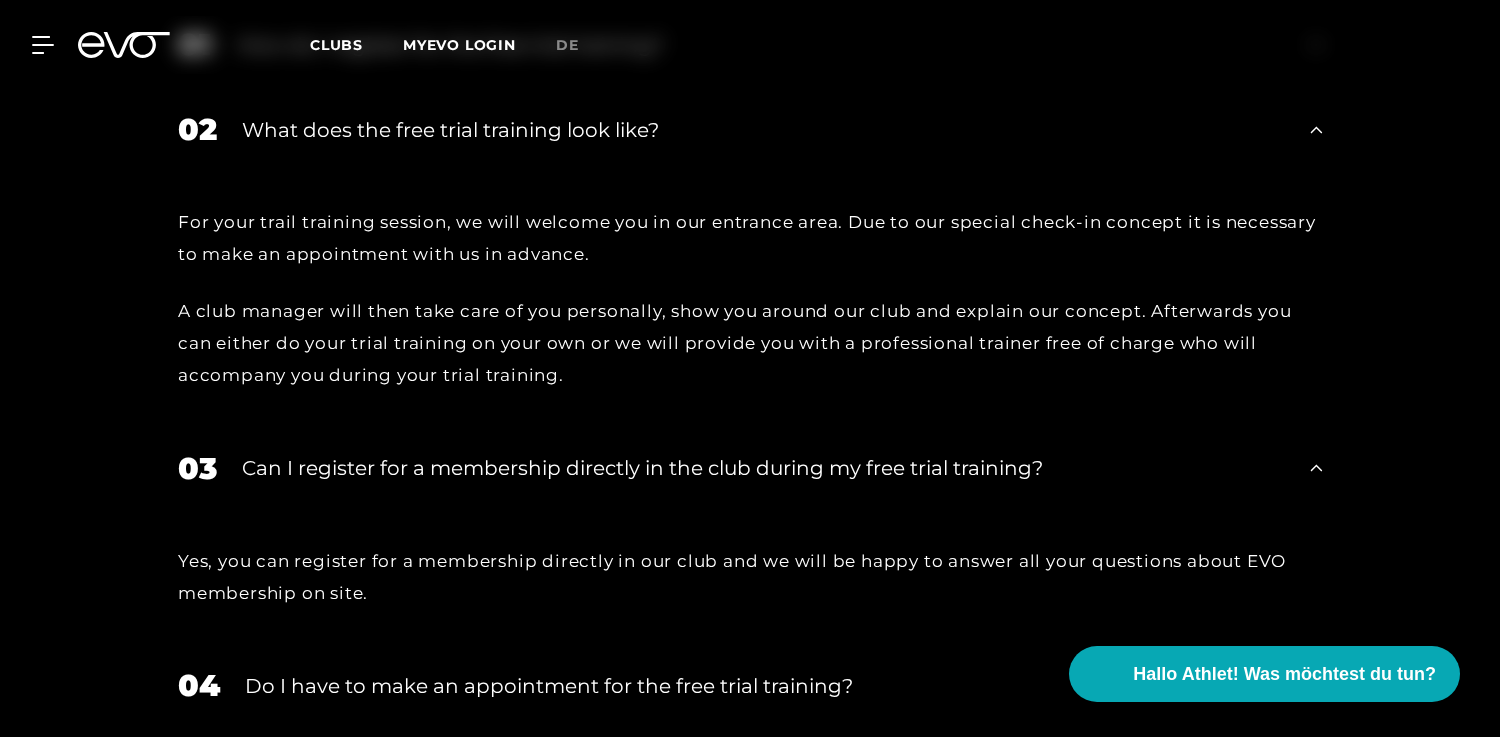 click on "Can I register for a membership directly in the club during my free trial training?" at bounding box center [763, 468] 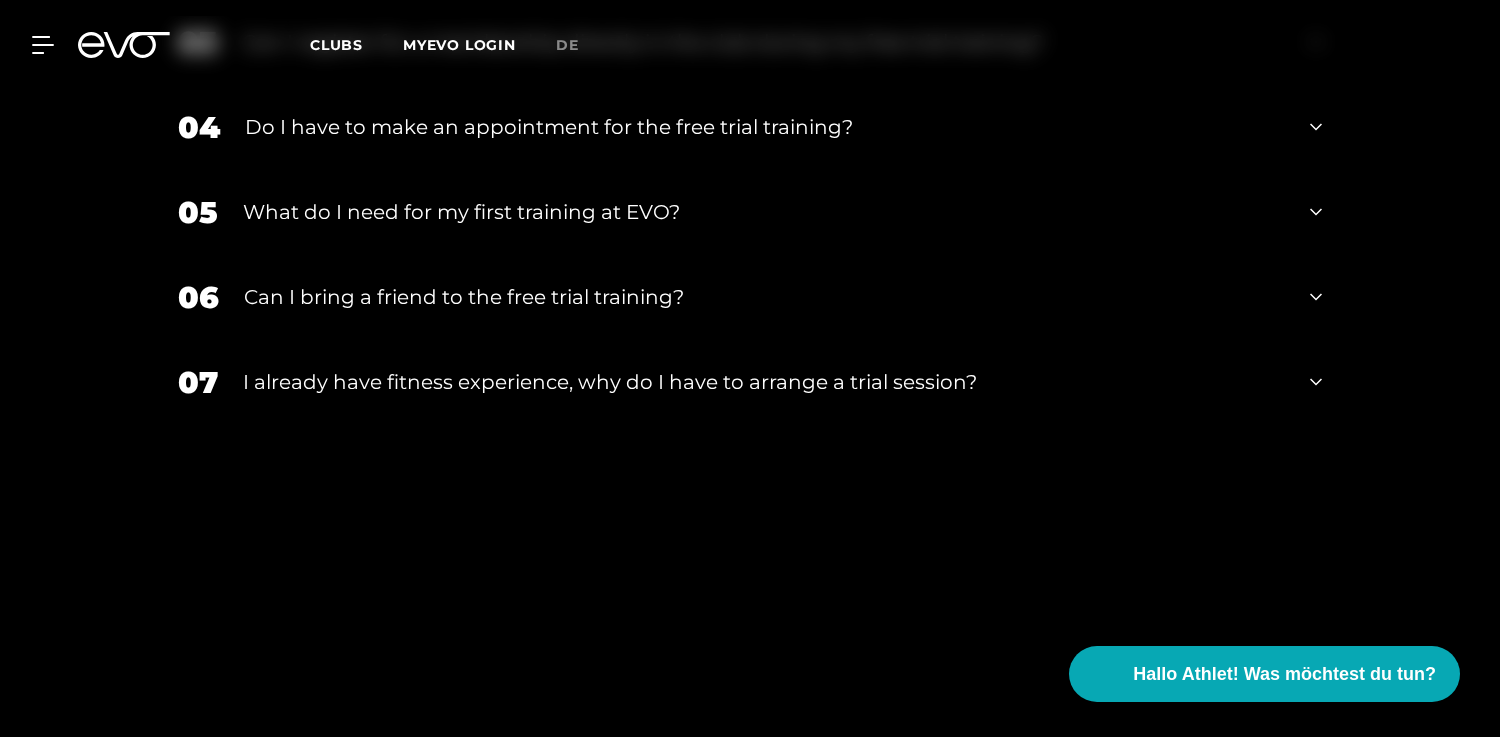 scroll, scrollTop: 2774, scrollLeft: 0, axis: vertical 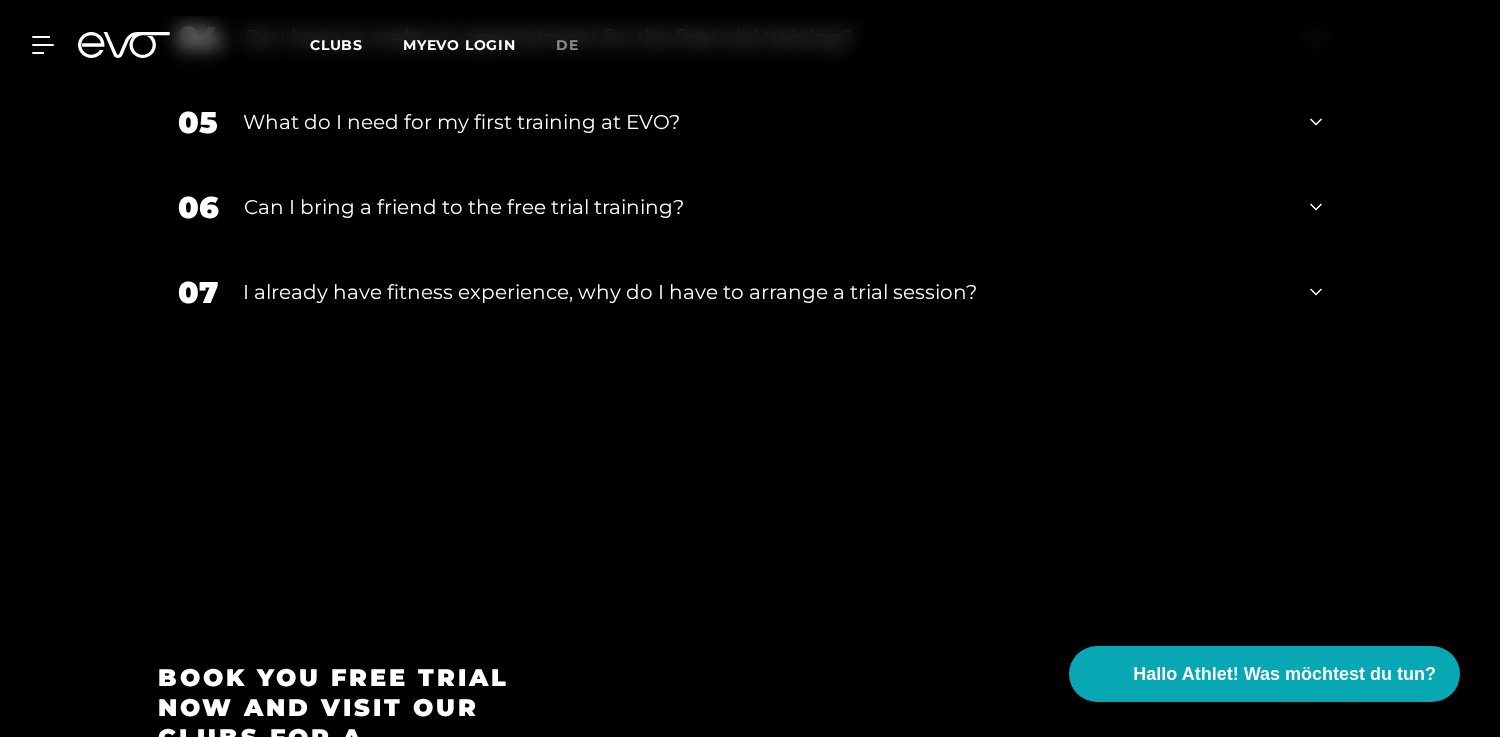 click on "I already have fitness experience, why do I have to arrange a trial session?" at bounding box center [764, 292] 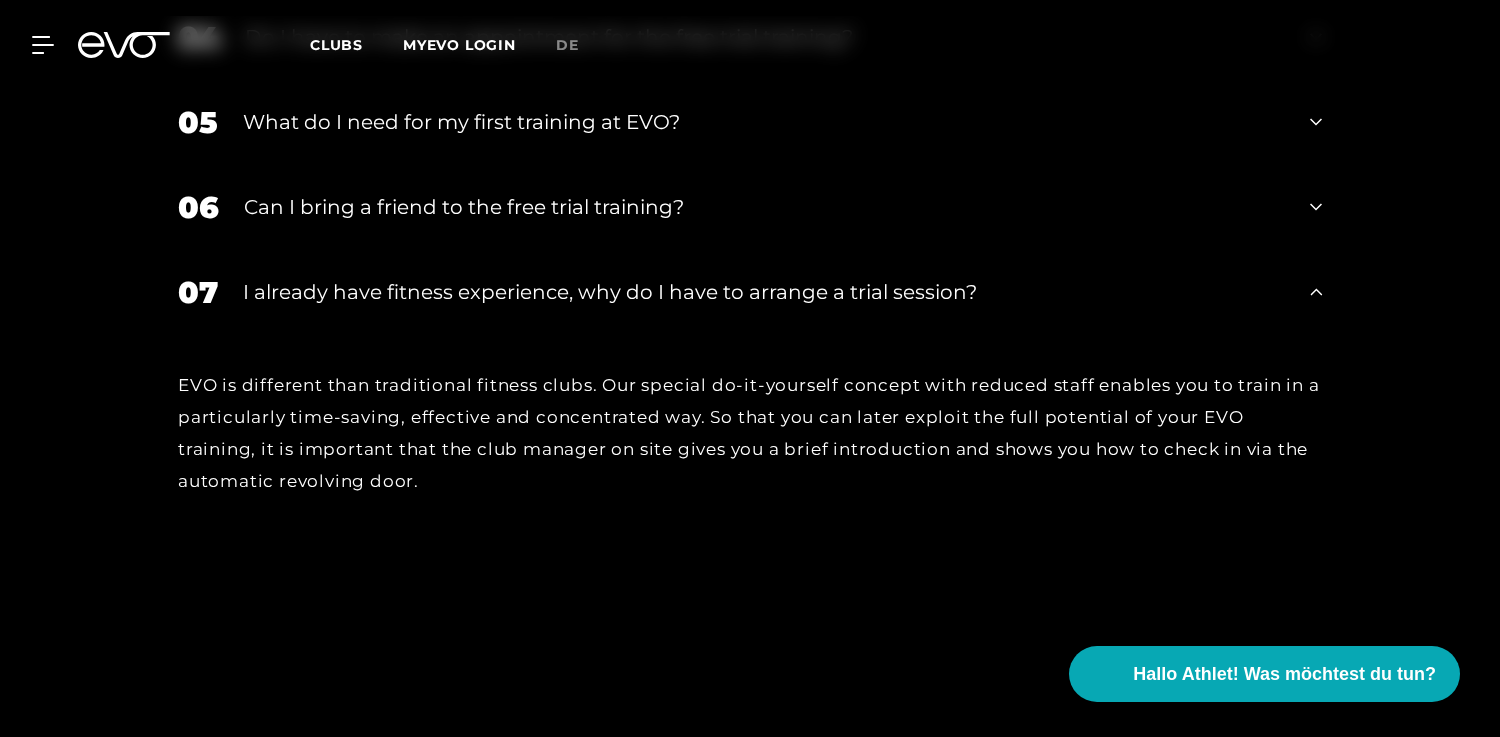 click on "I already have fitness experience, why do I have to arrange a trial session?" at bounding box center [764, 292] 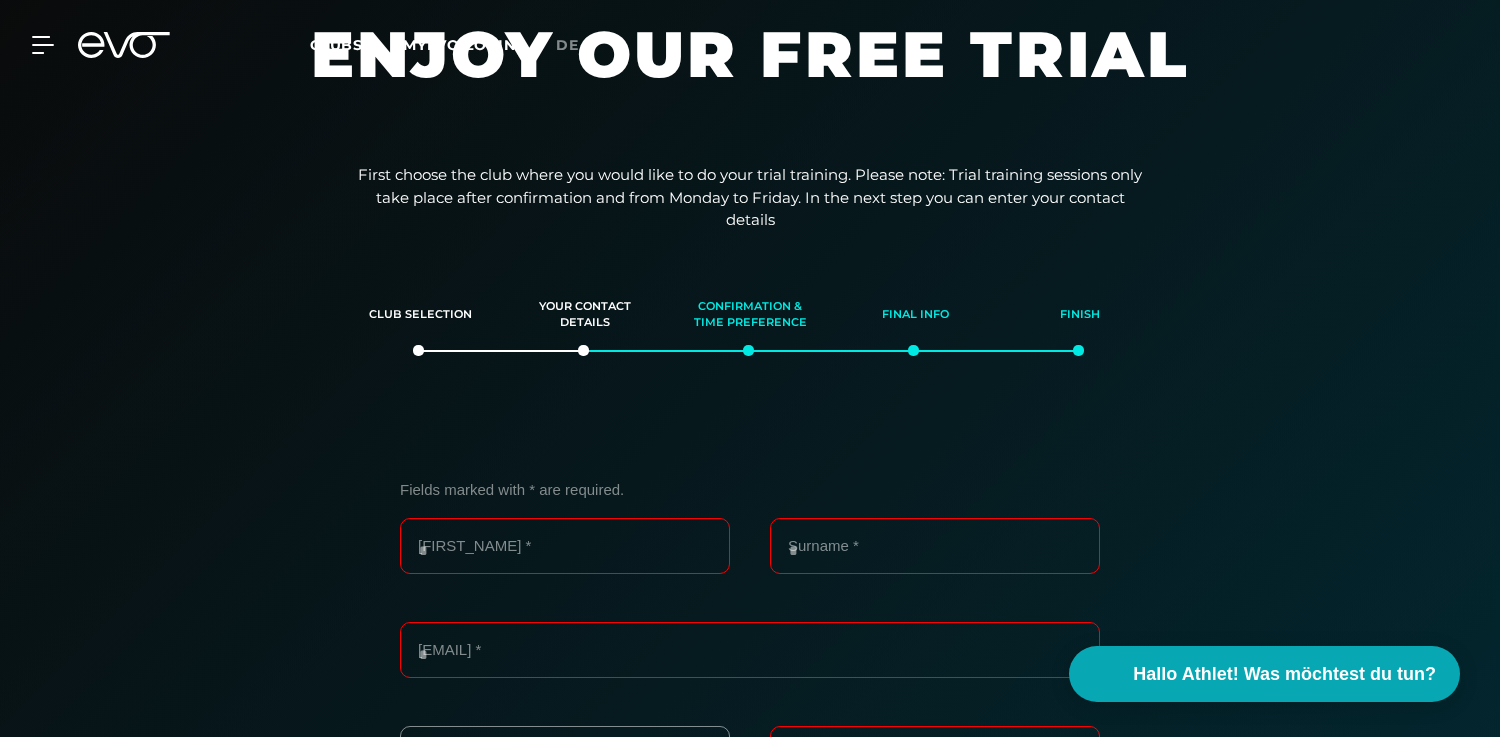 scroll, scrollTop: 273, scrollLeft: 0, axis: vertical 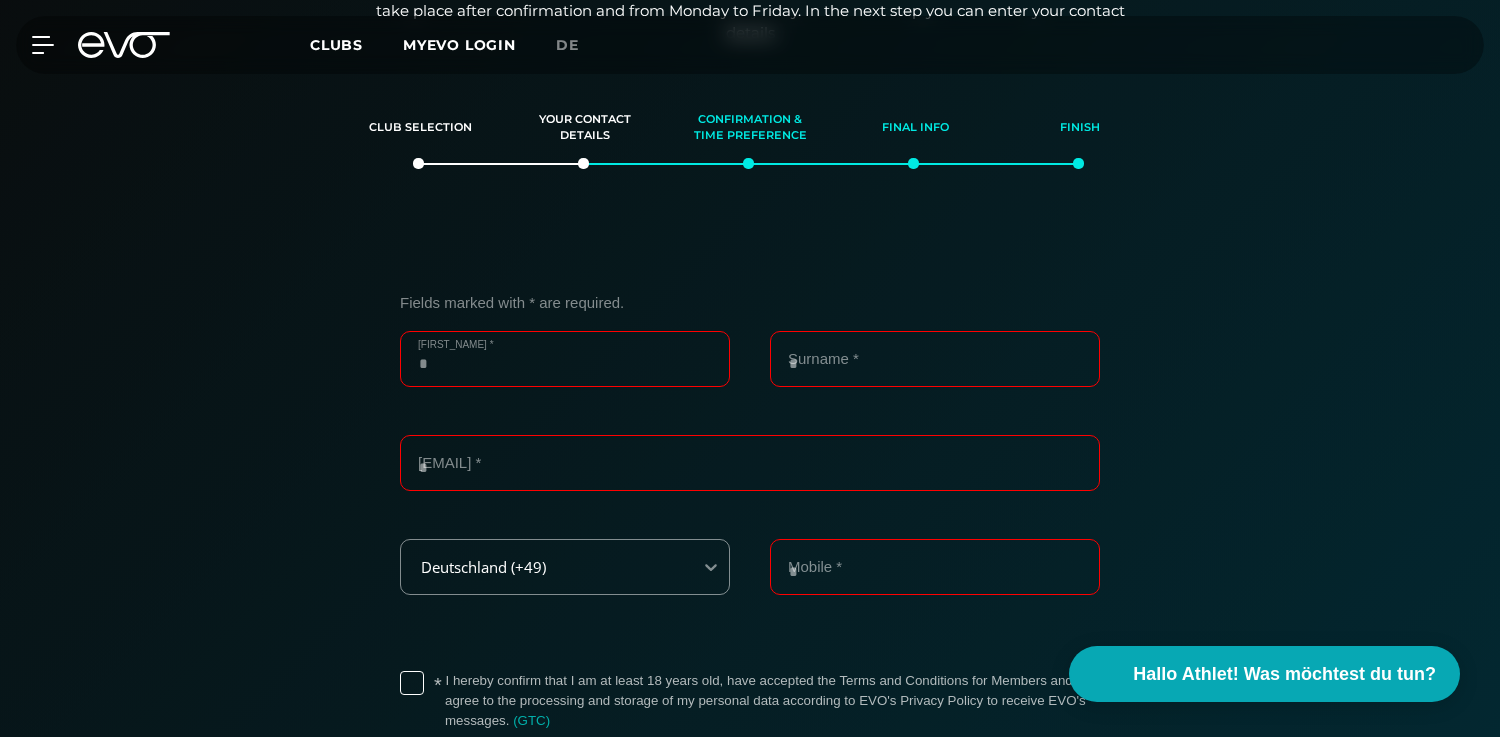 click on "[FIRST_NAME] *" at bounding box center (565, 359) 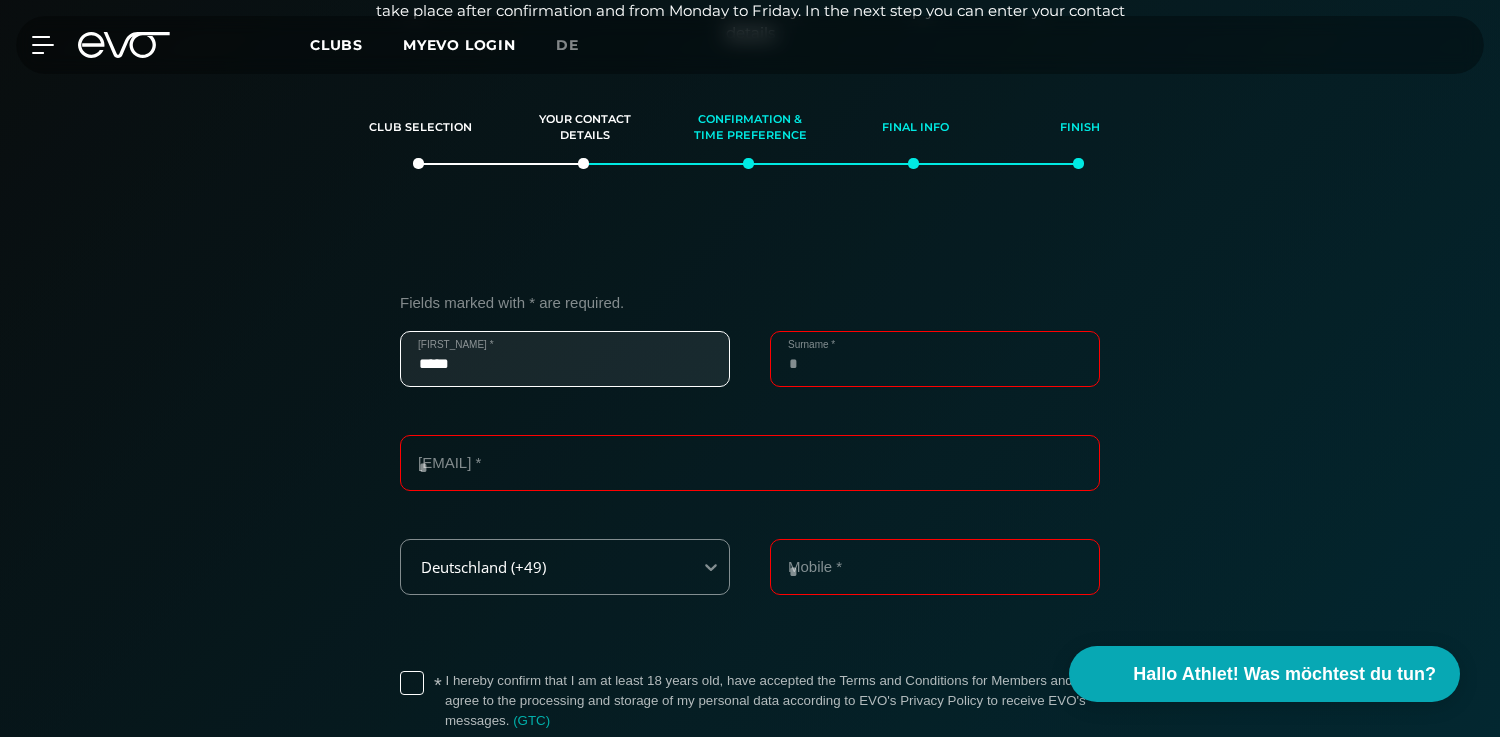 type on "******" 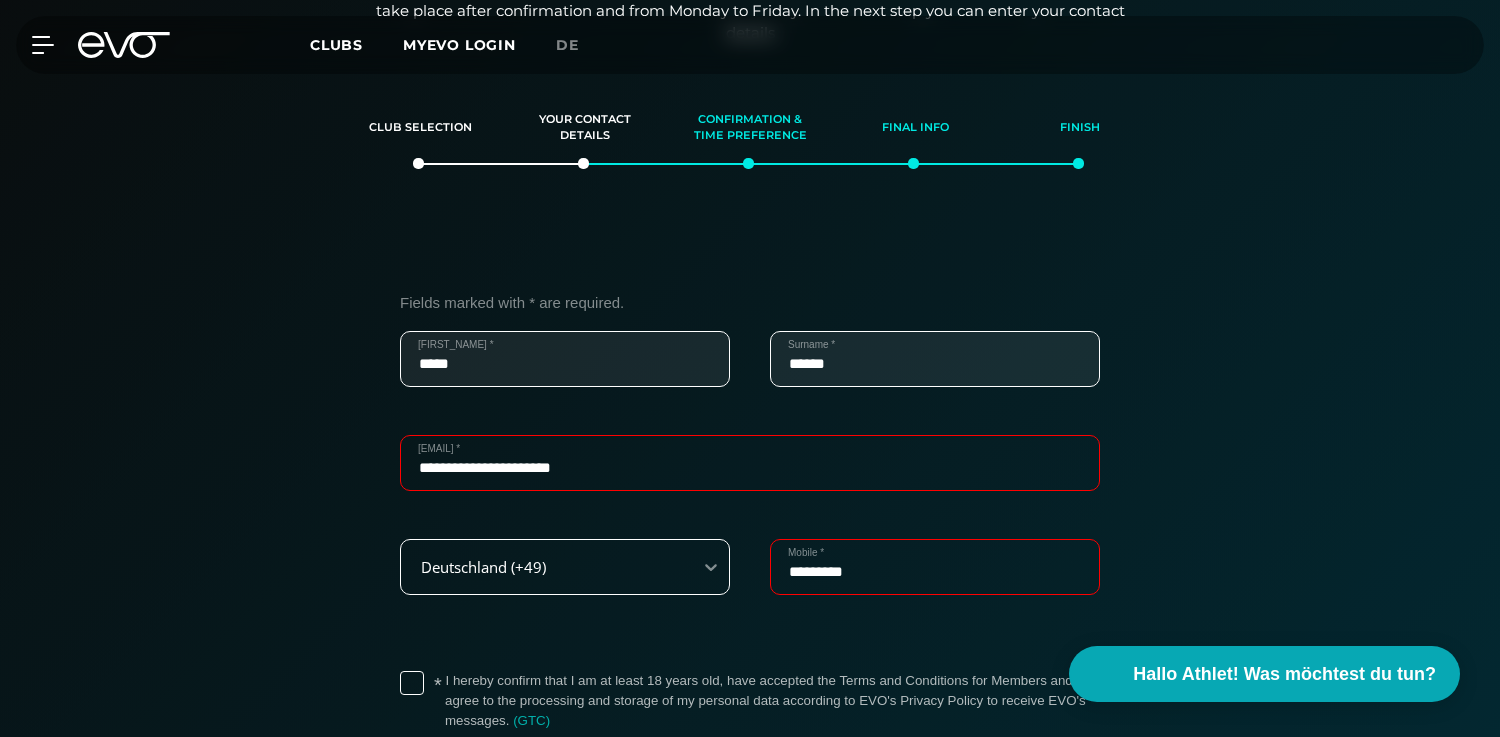 scroll, scrollTop: 431, scrollLeft: 0, axis: vertical 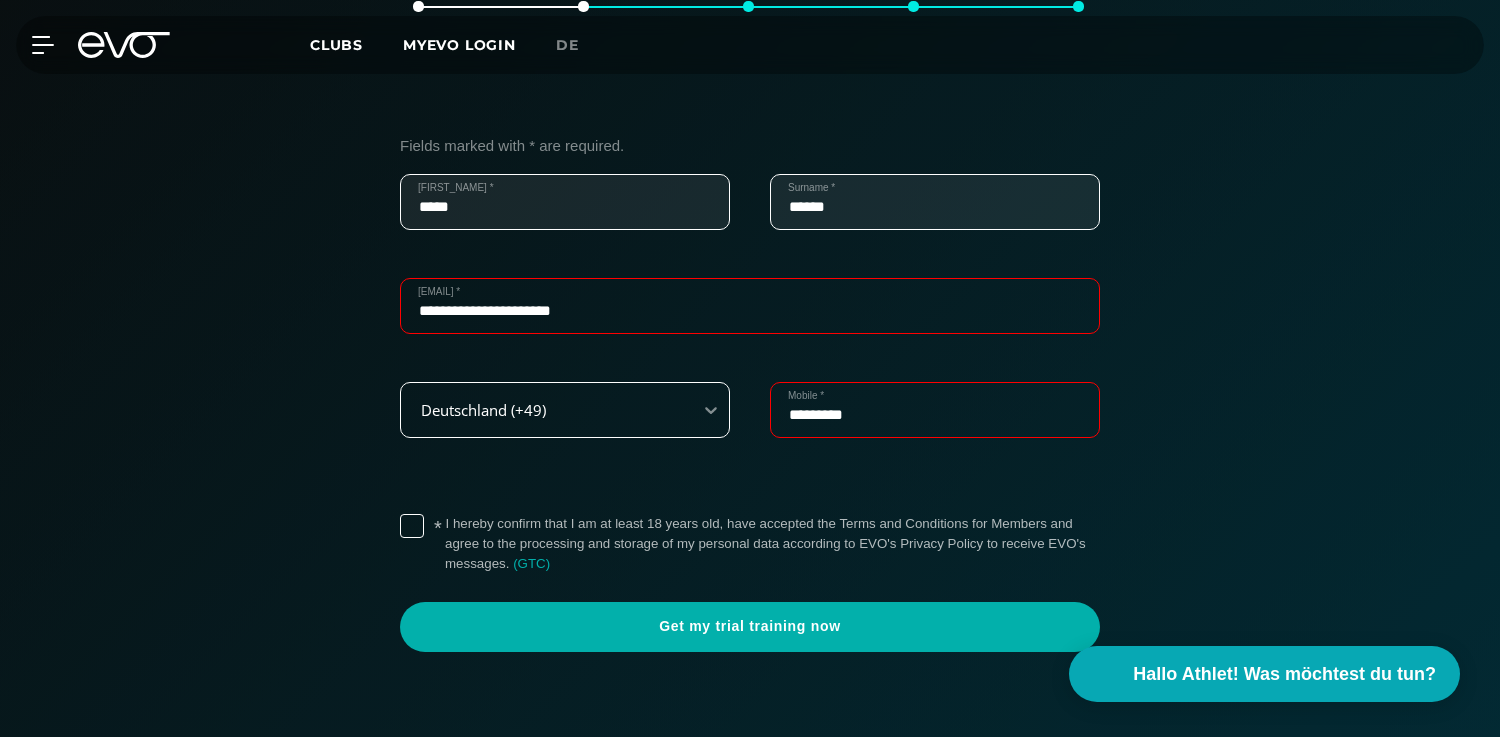 click on "Deutschland (+49)" at bounding box center (565, 410) 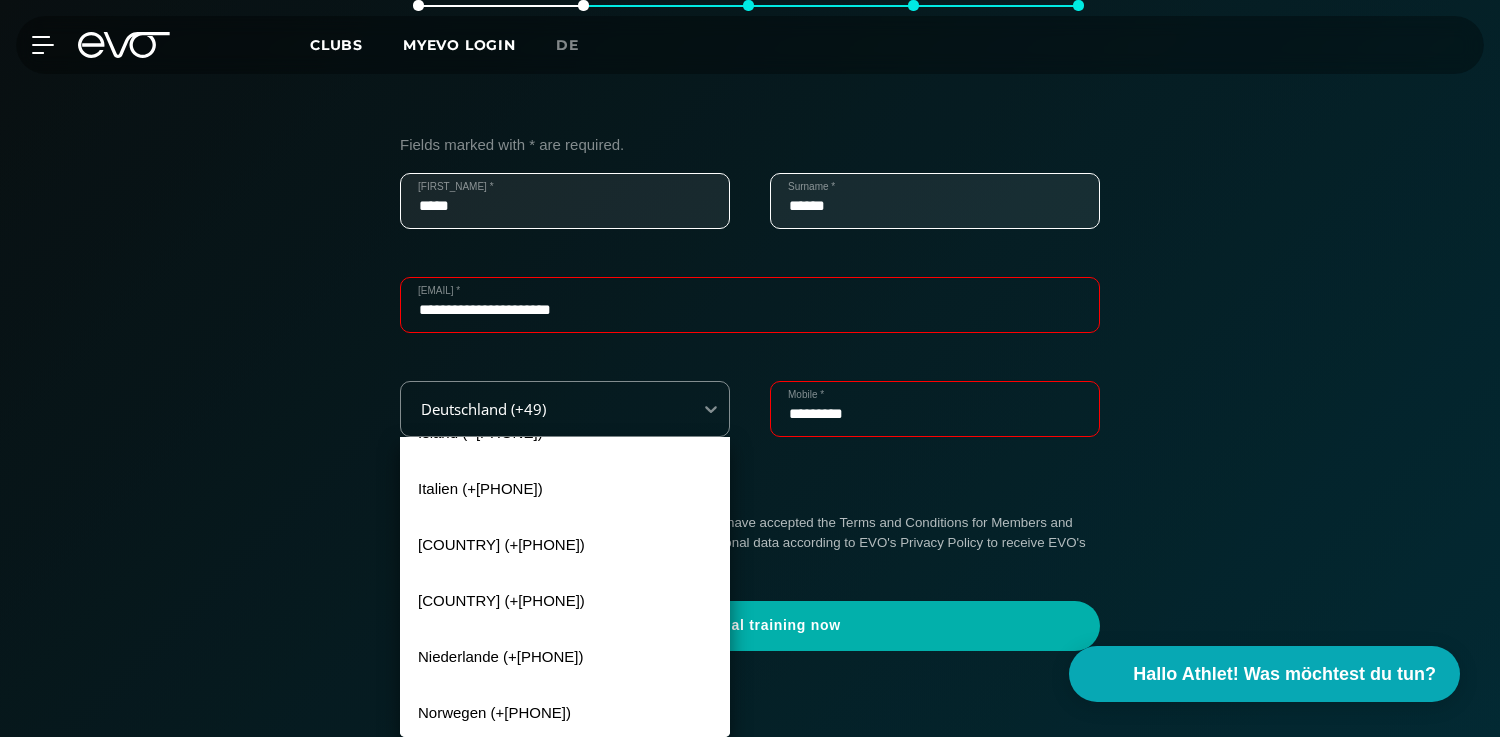 type 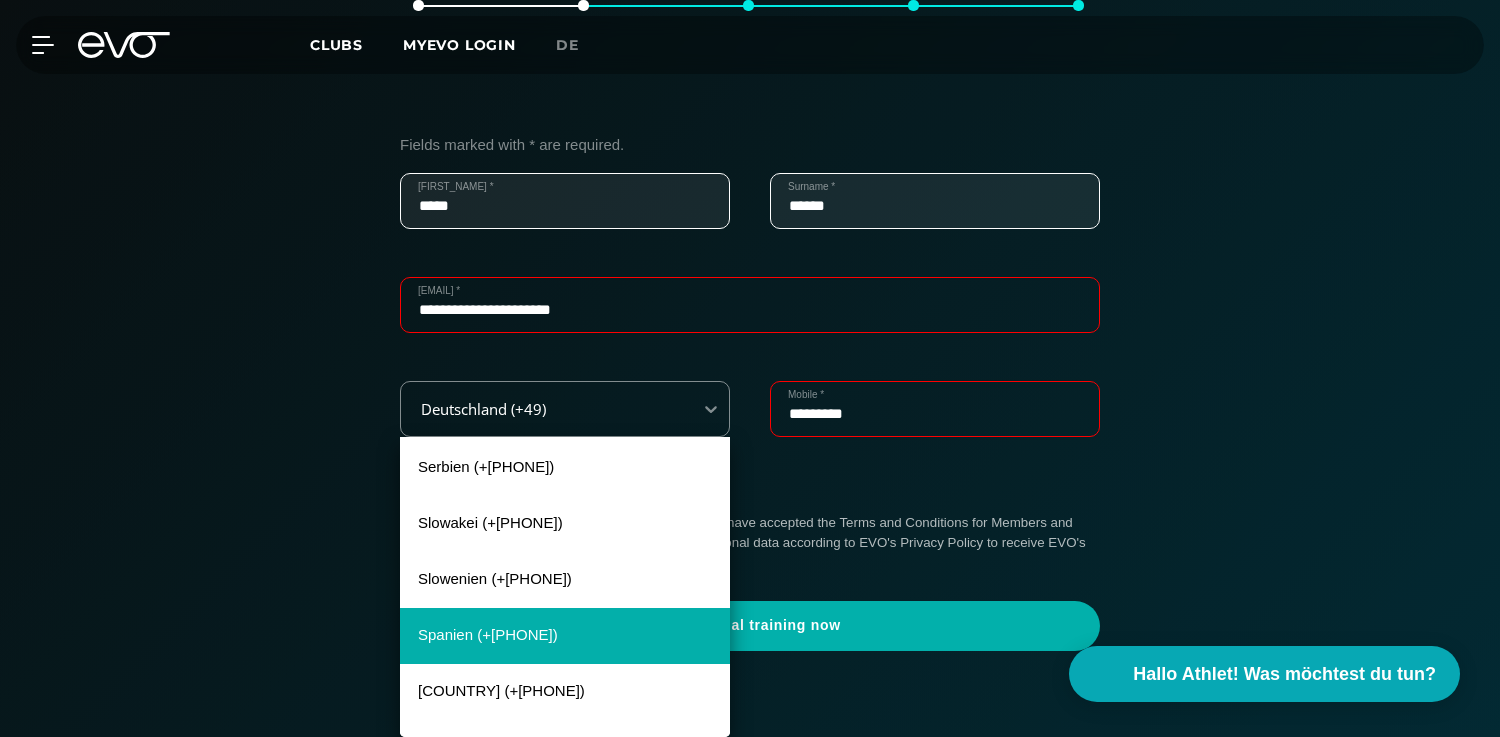 scroll, scrollTop: 839, scrollLeft: 0, axis: vertical 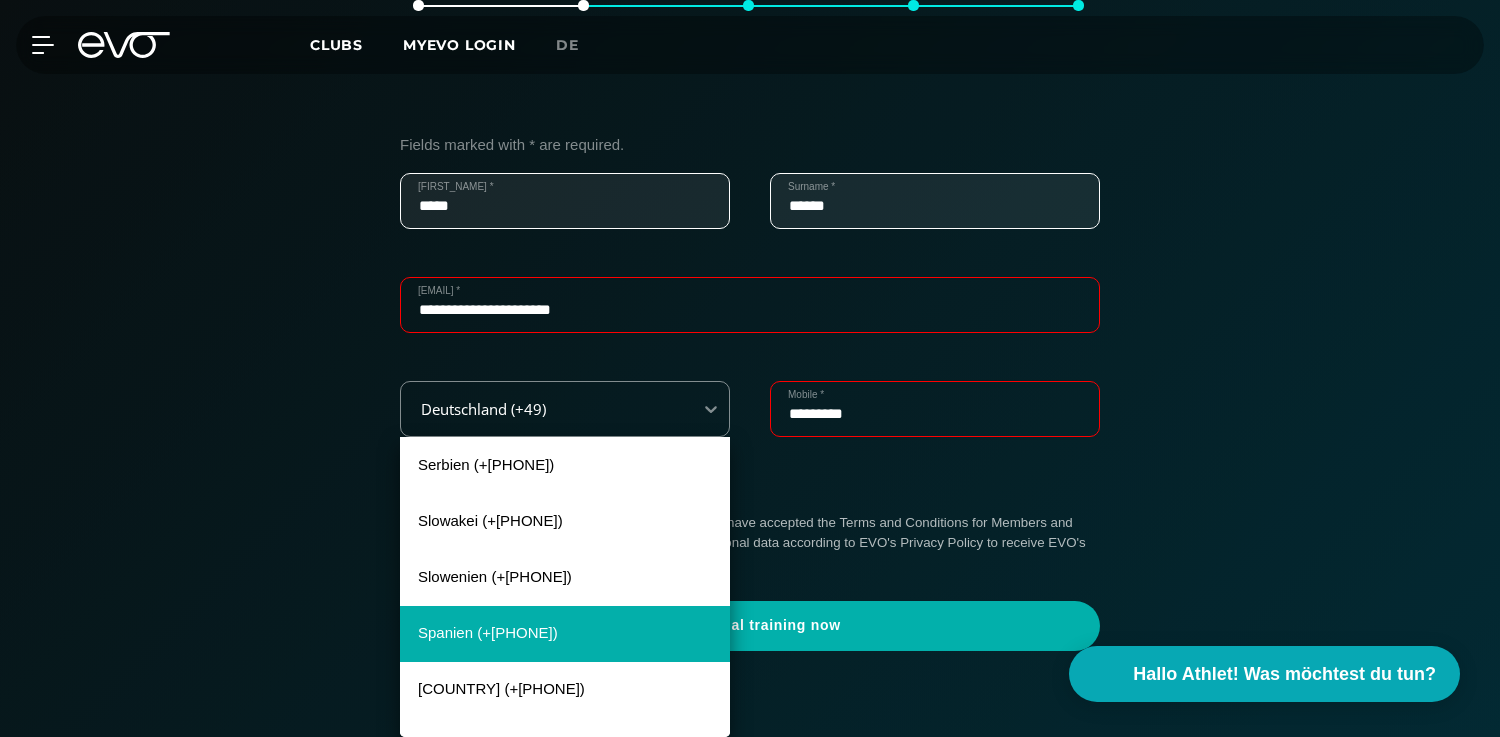 click on "Spanien (+[PHONE])" at bounding box center [565, 634] 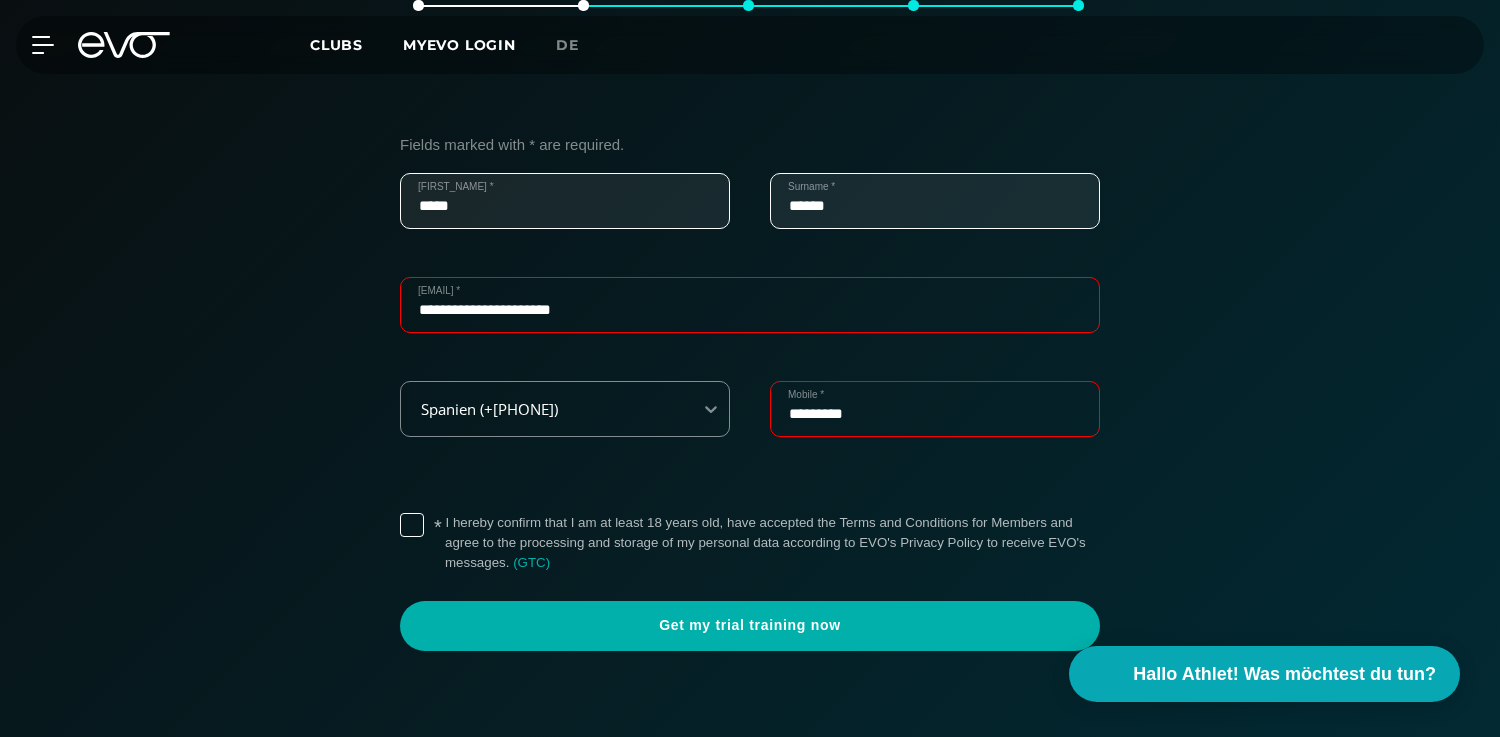 click on "*   I hereby confirm that I am at least [AGE] years old, have accepted the Terms and Conditions for Members and agree to the processing and storage of my personal data according to EVO's Privacy Policy to receive EVO's messages.   ( GTC )" at bounding box center (772, 543) 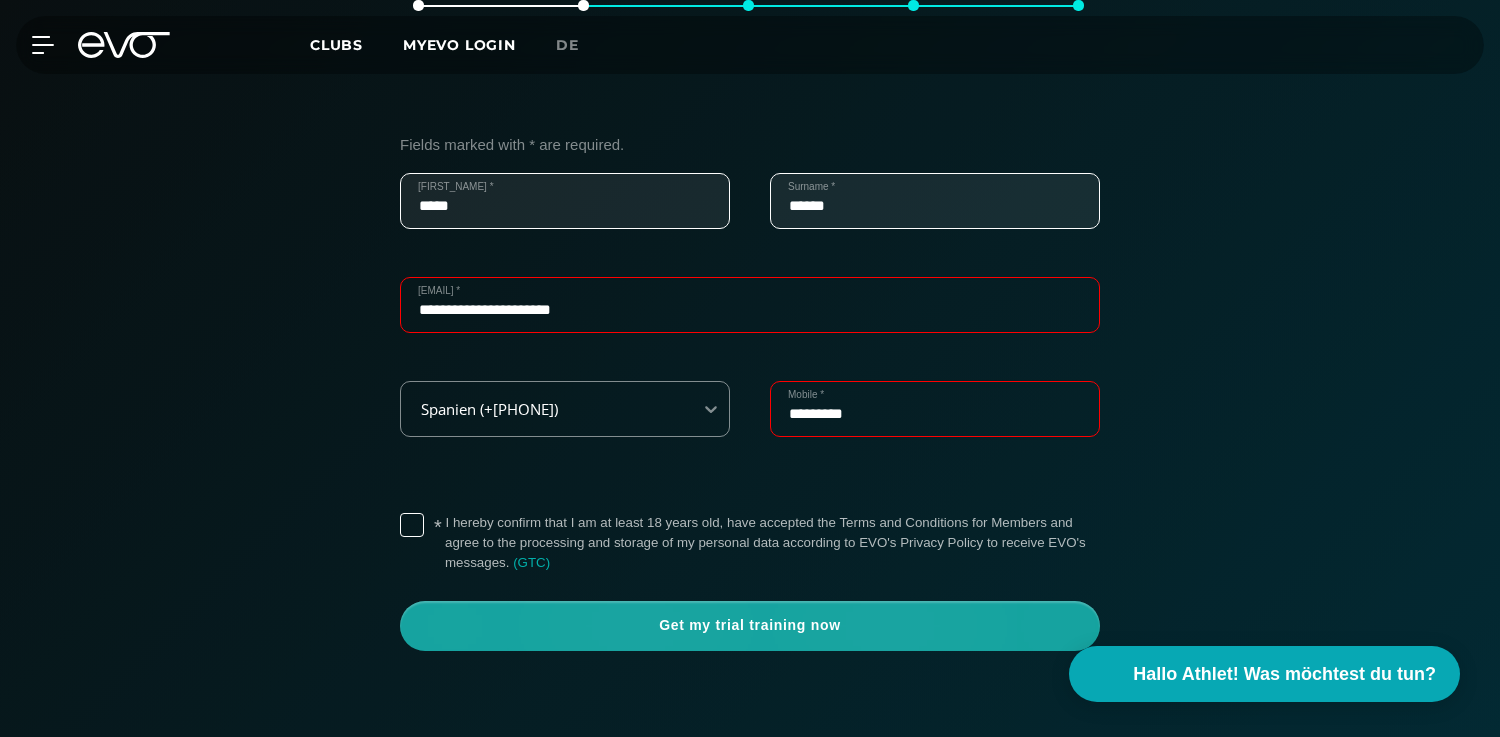 click on "Get my trial training now" at bounding box center (750, 626) 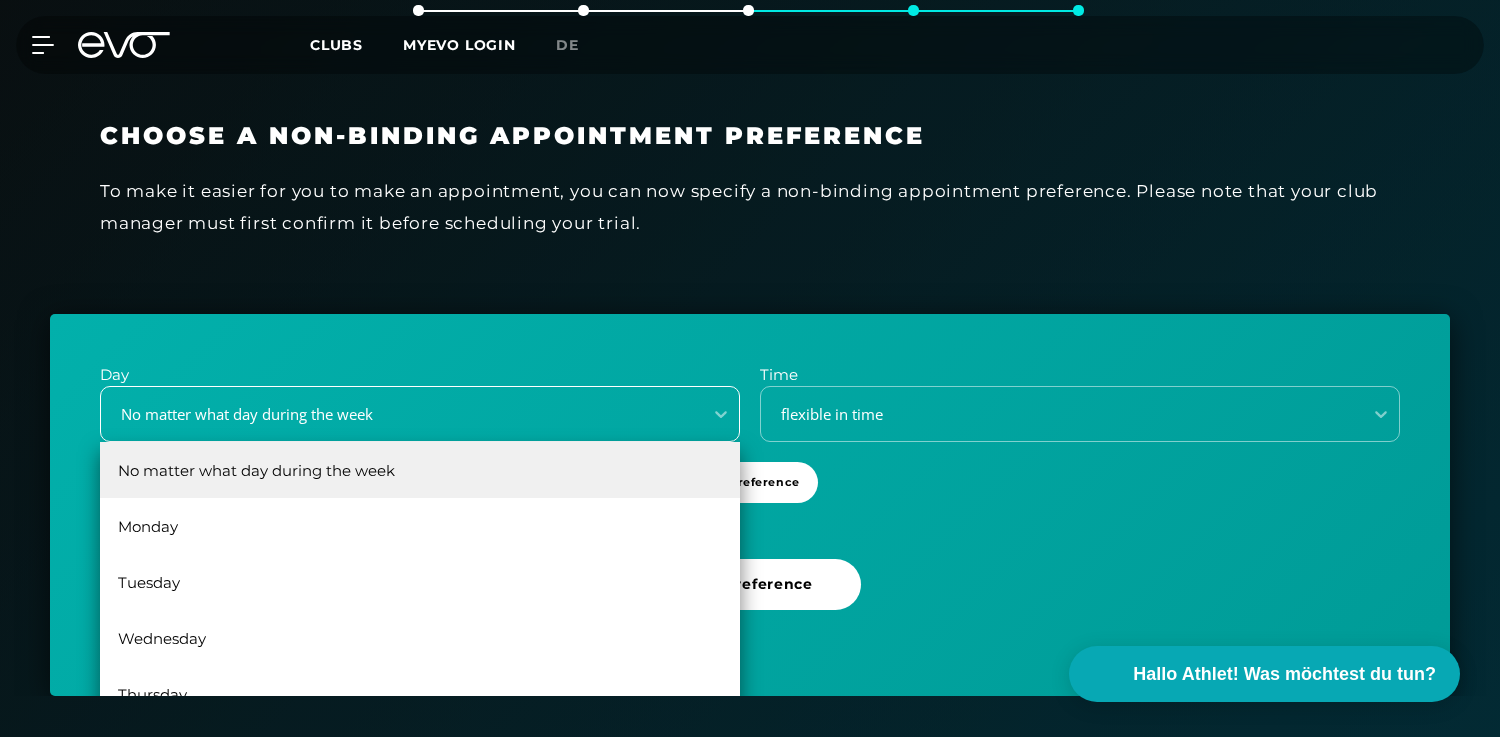 scroll, scrollTop: 431, scrollLeft: 0, axis: vertical 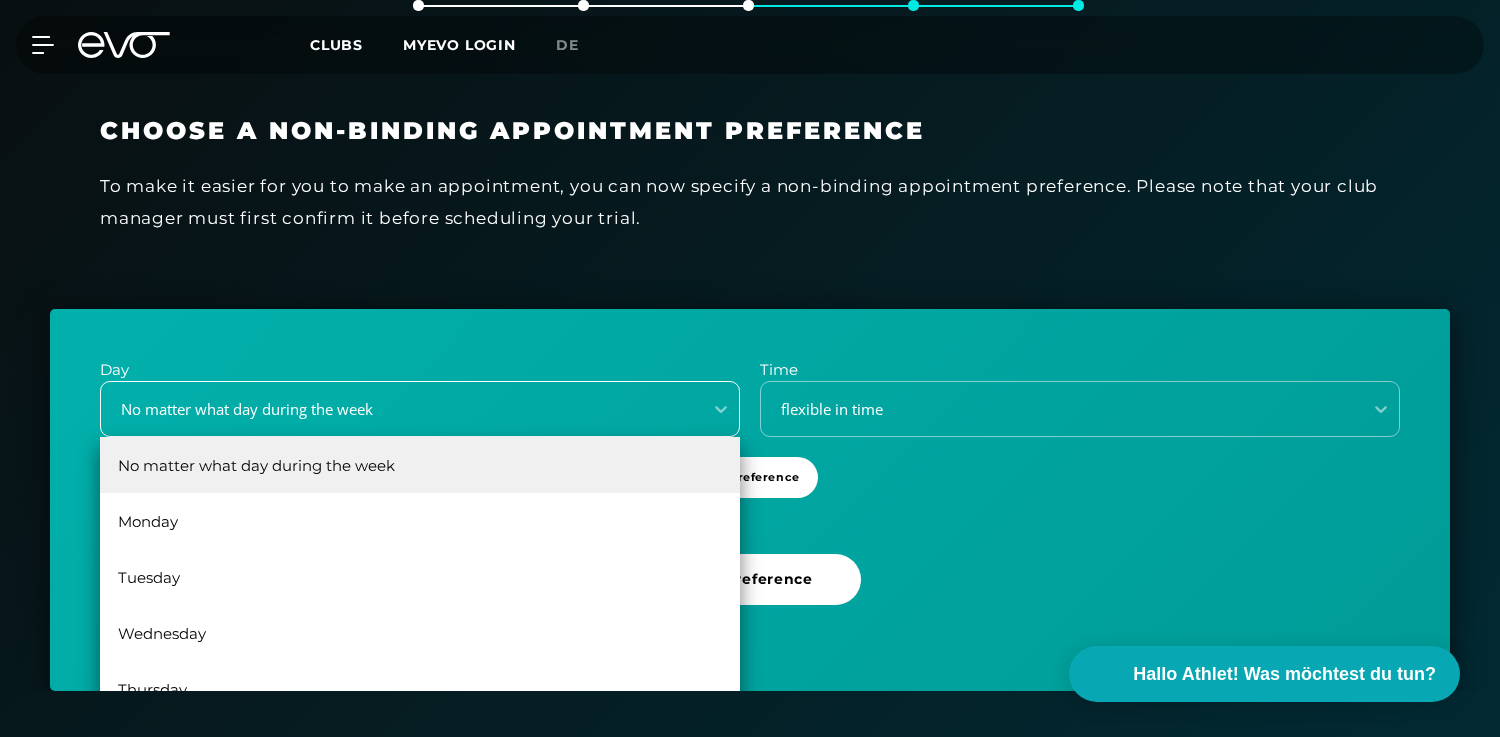 click on "[DAY], [NUMBER] of [TOTAL]. [NUMBER] results available. Use Up and Down to choose options, press Enter to select the currently focused option, press Escape to exit the menu, press Tab to select the option and exit the menu. No matter what day during the week No matter what day during the week Monday Tuesday Wednesday Thursday Friday" at bounding box center (420, 409) 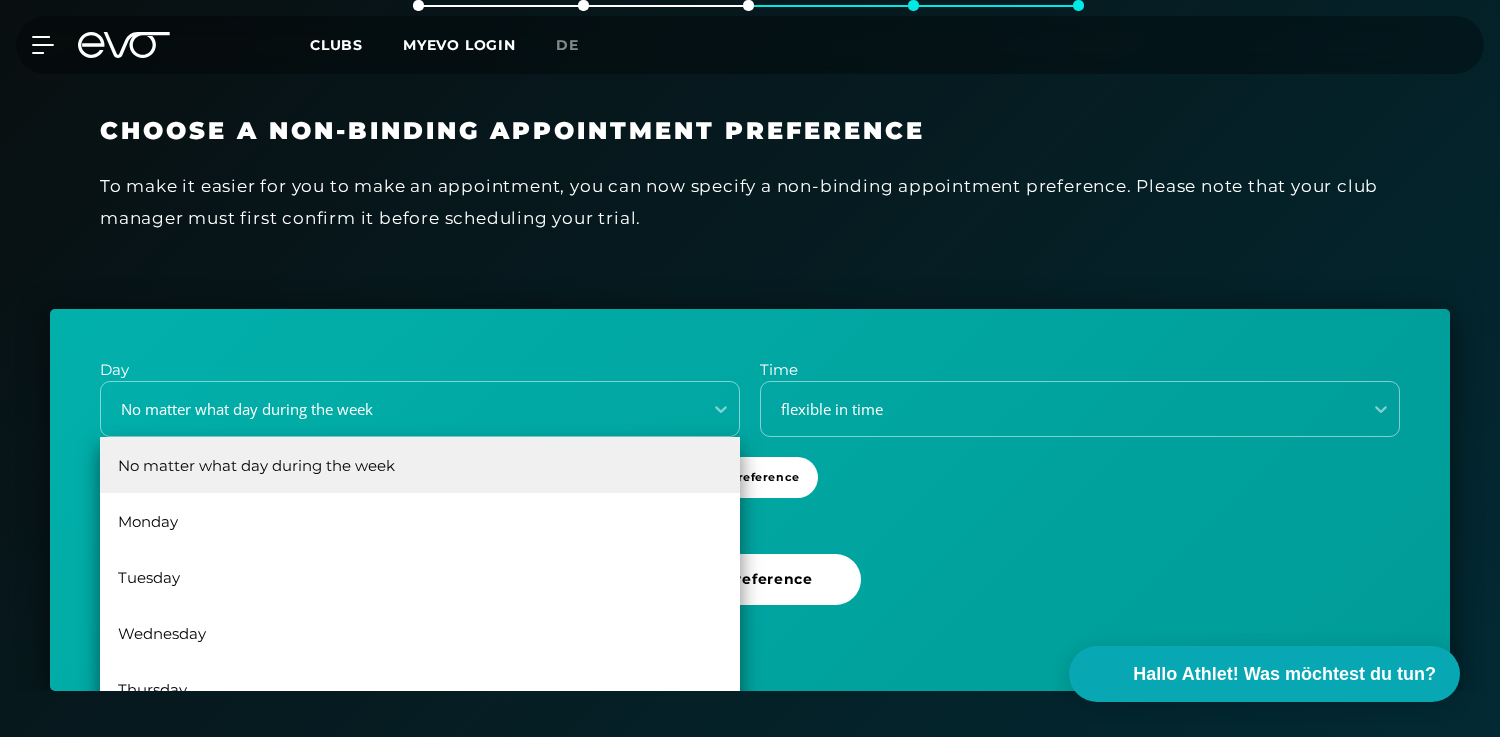 click on "Day" at bounding box center [420, 370] 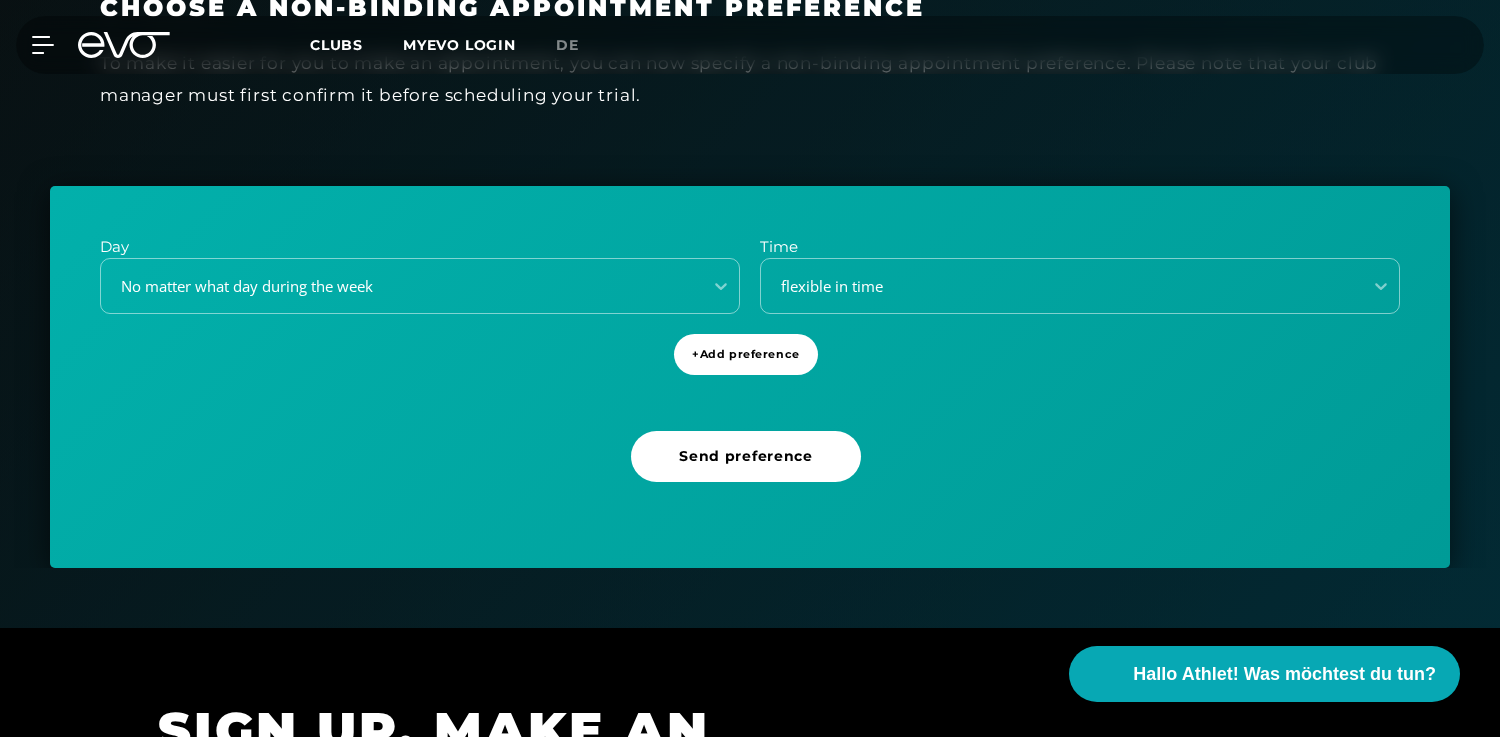 scroll, scrollTop: 645, scrollLeft: 0, axis: vertical 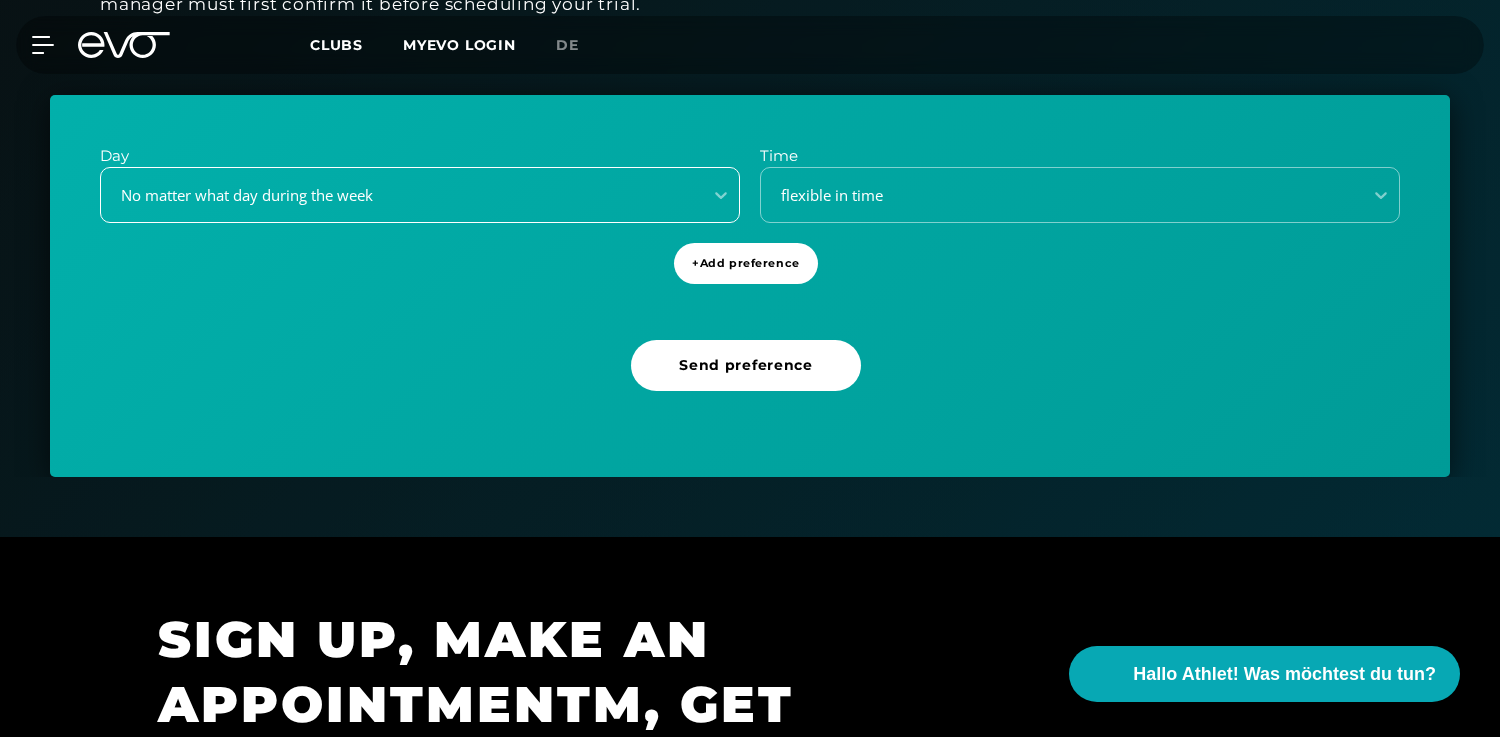 click on "No matter what day during the week" at bounding box center [395, 195] 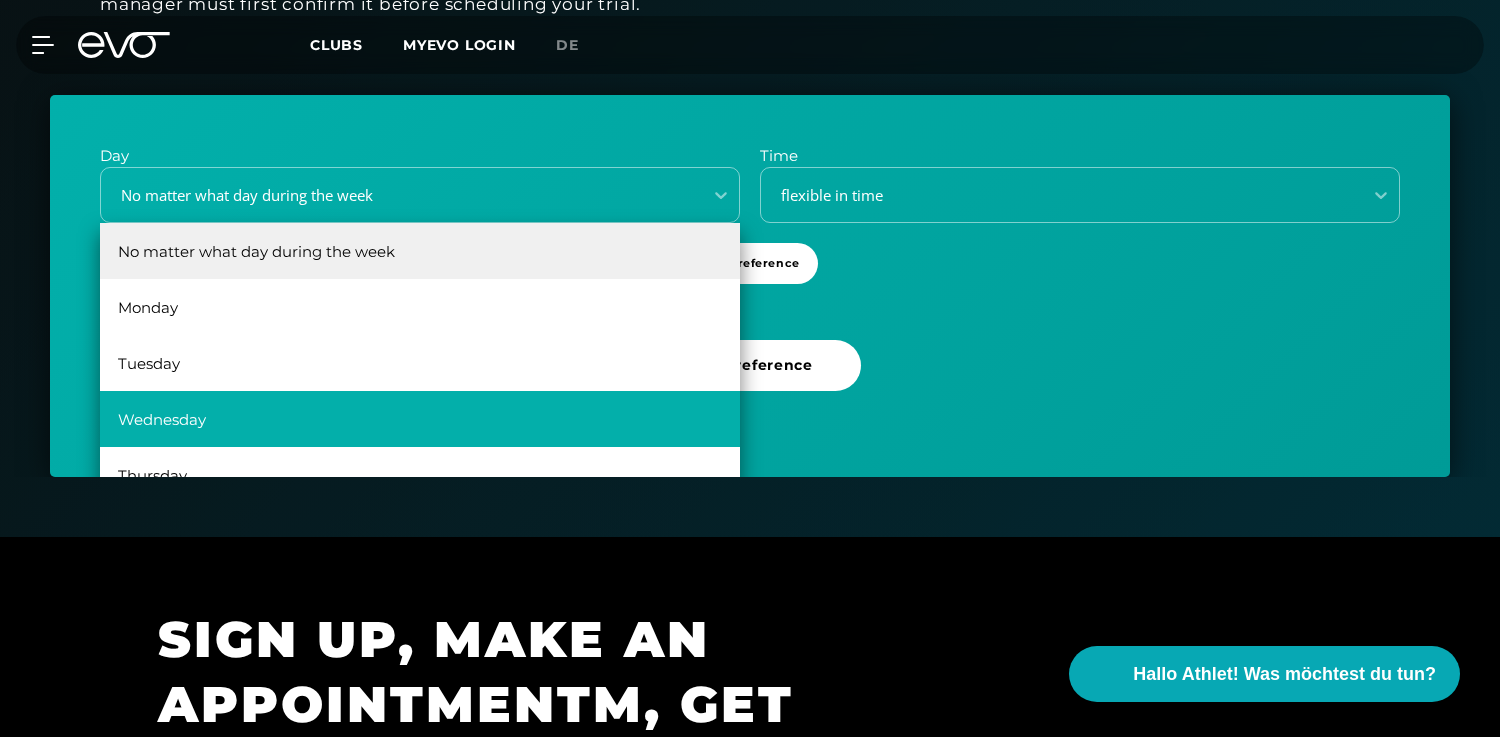 scroll, scrollTop: 36, scrollLeft: 0, axis: vertical 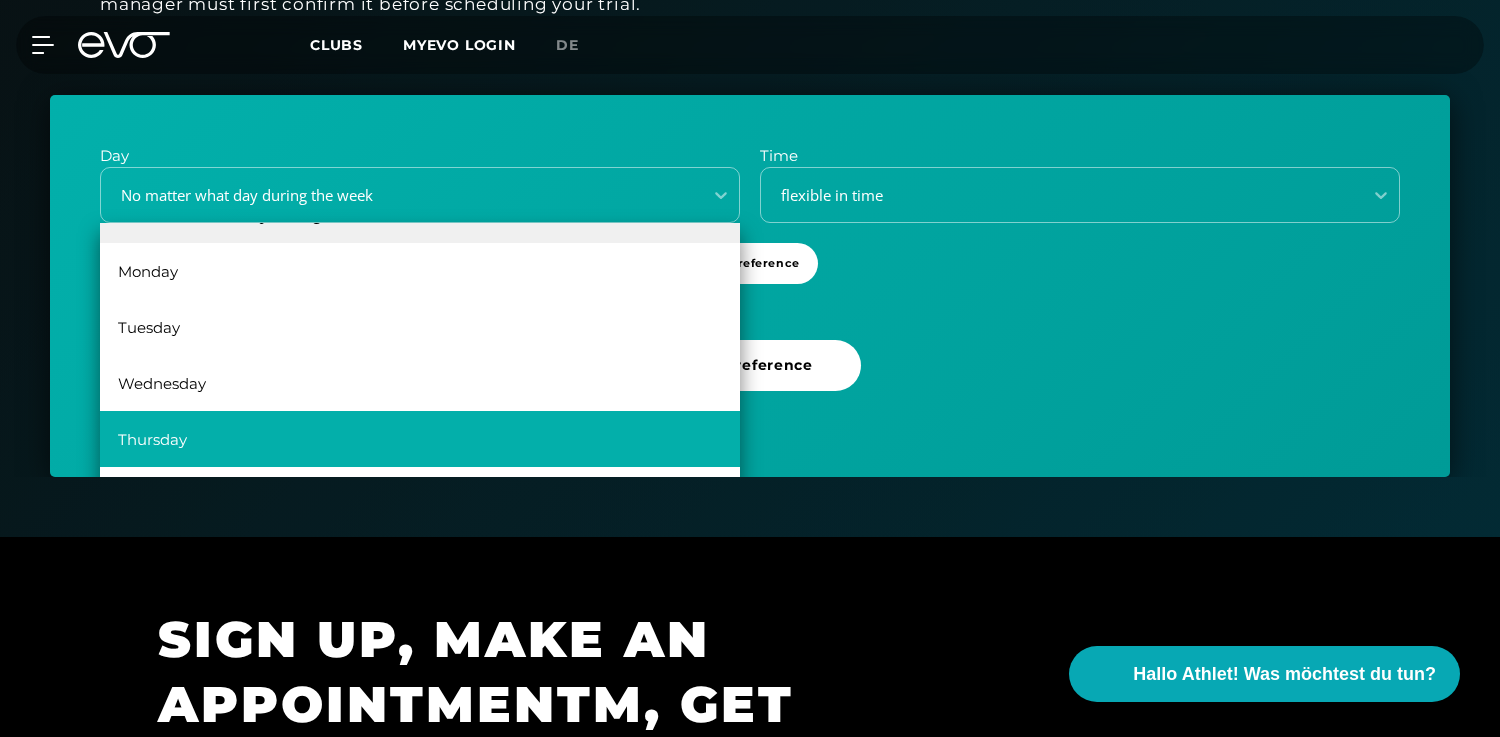 click on "Thursday" at bounding box center [420, 439] 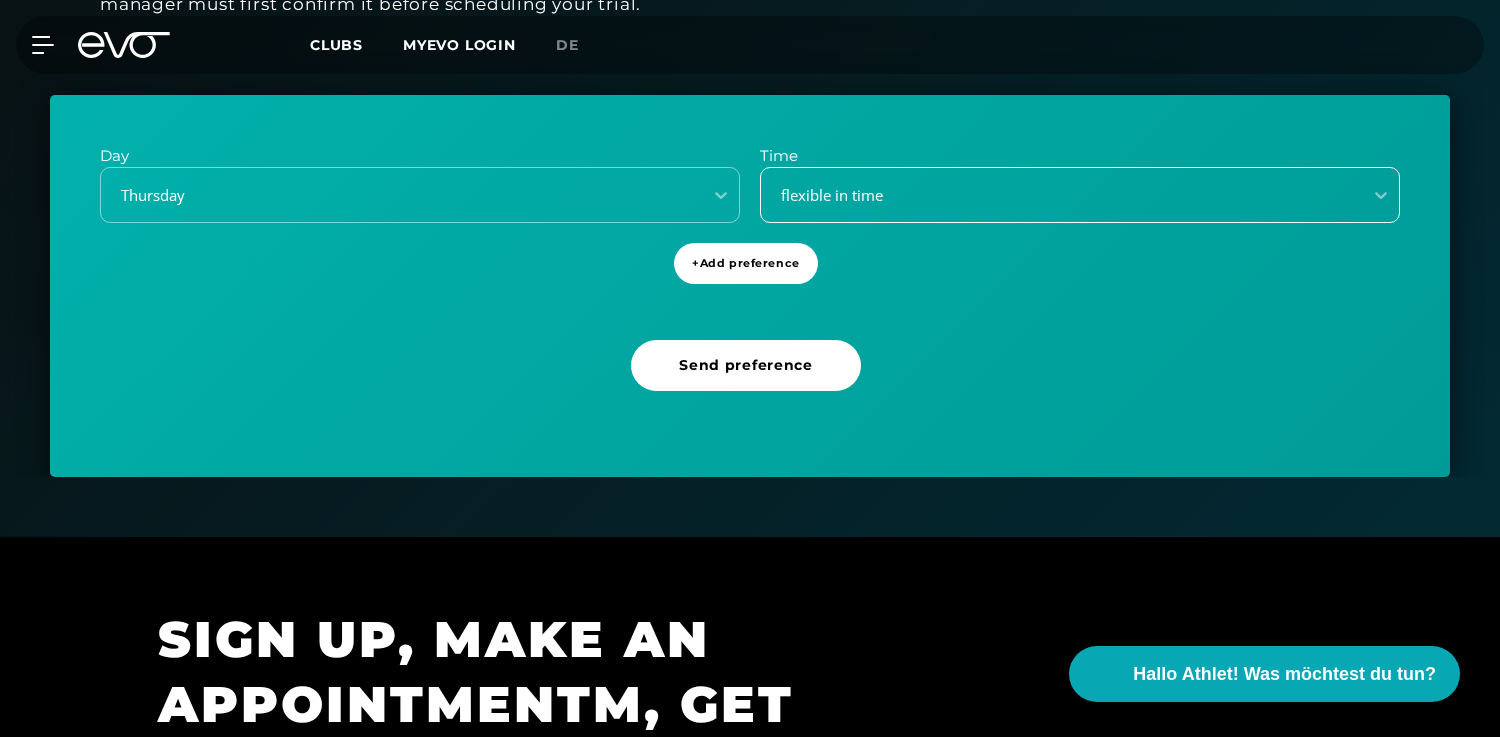 click on "flexible in time" at bounding box center (1055, 195) 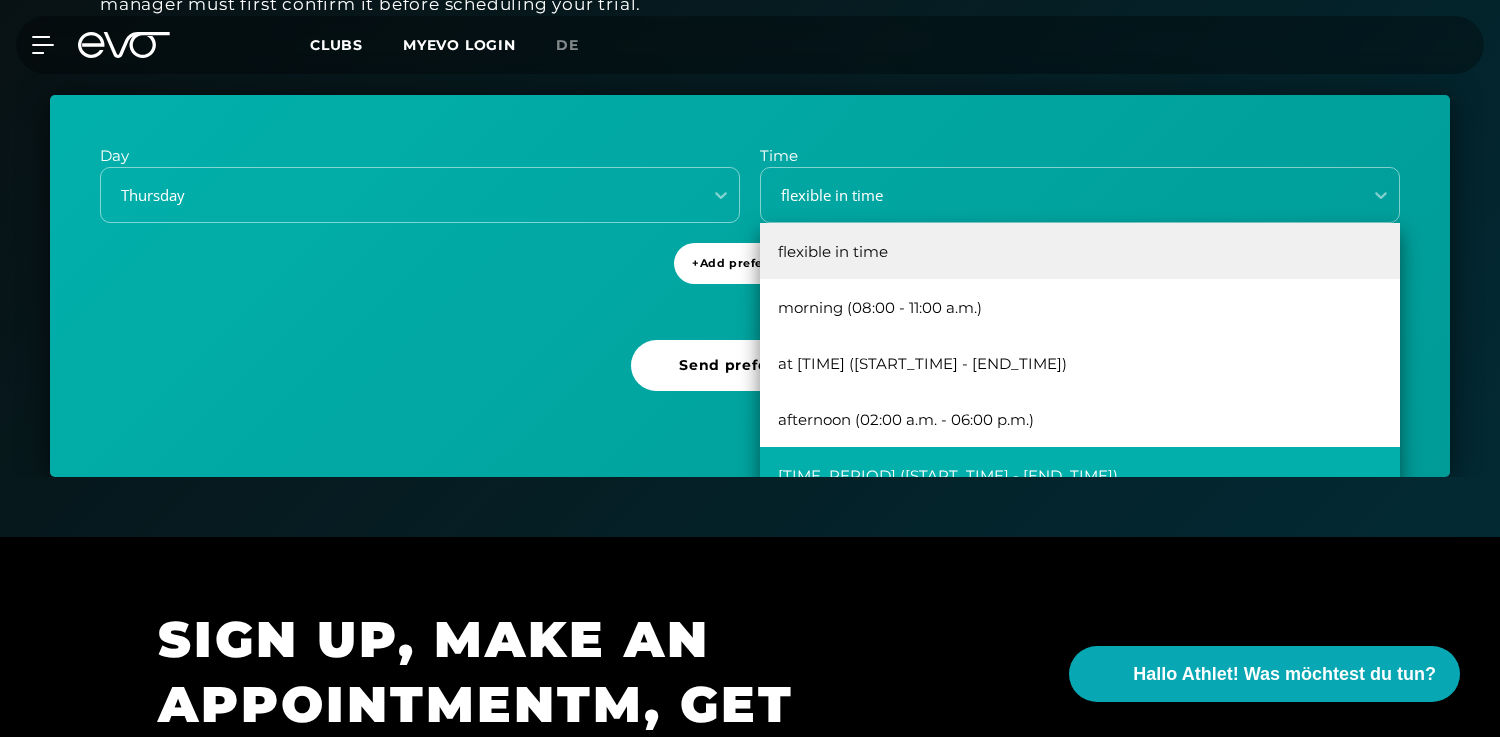 click on "[TIME_PERIOD] ([START_TIME] - [END_TIME])" at bounding box center (1080, 475) 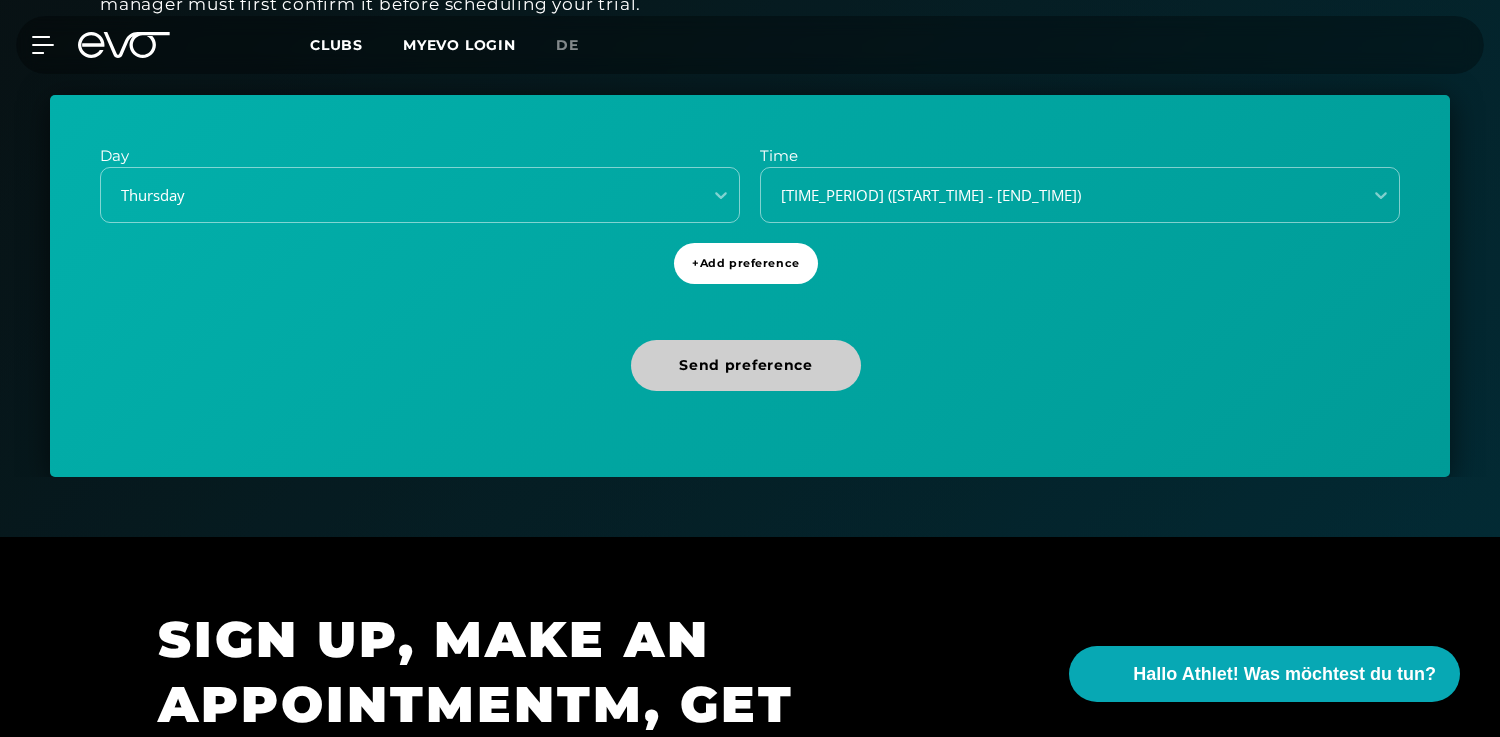 click on "Send preference" at bounding box center (746, 365) 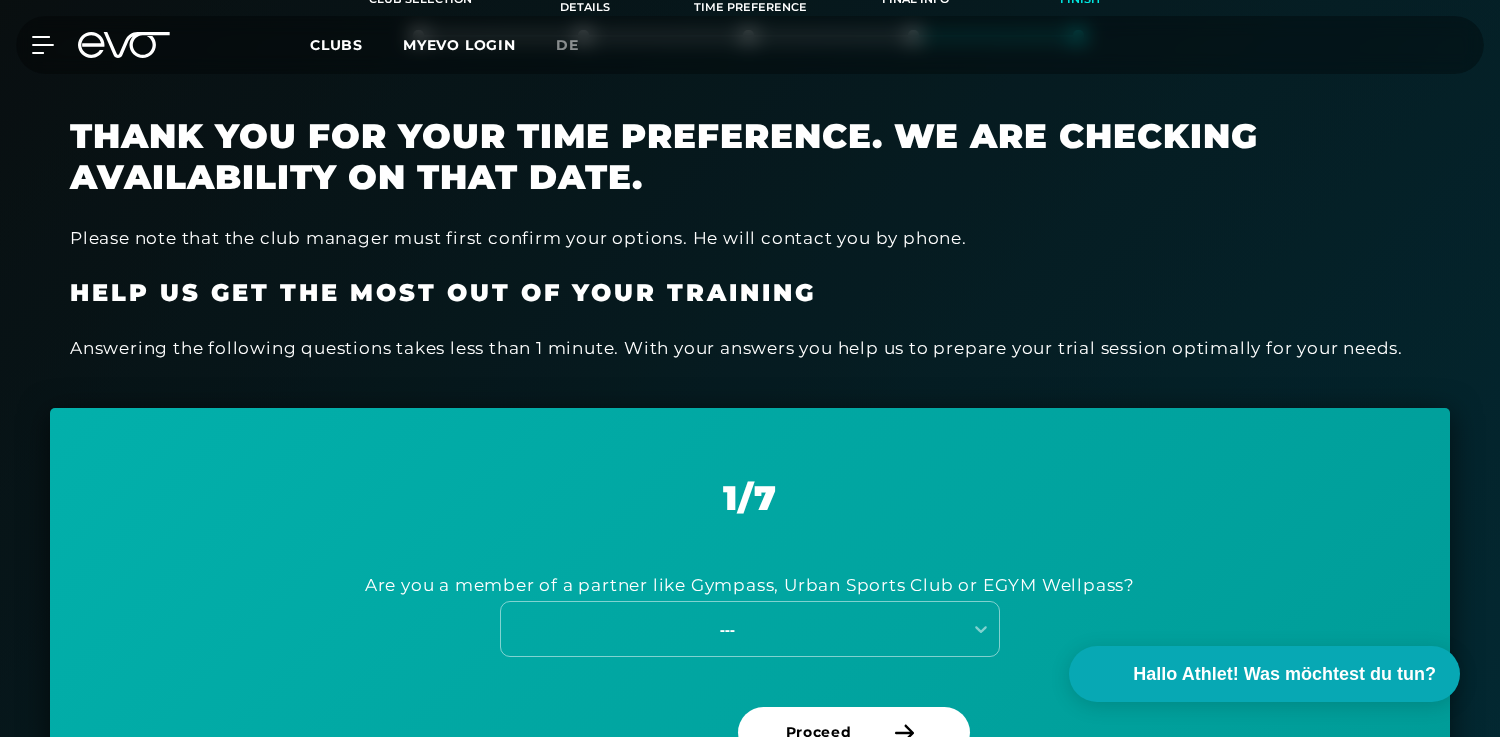 scroll, scrollTop: 434, scrollLeft: 0, axis: vertical 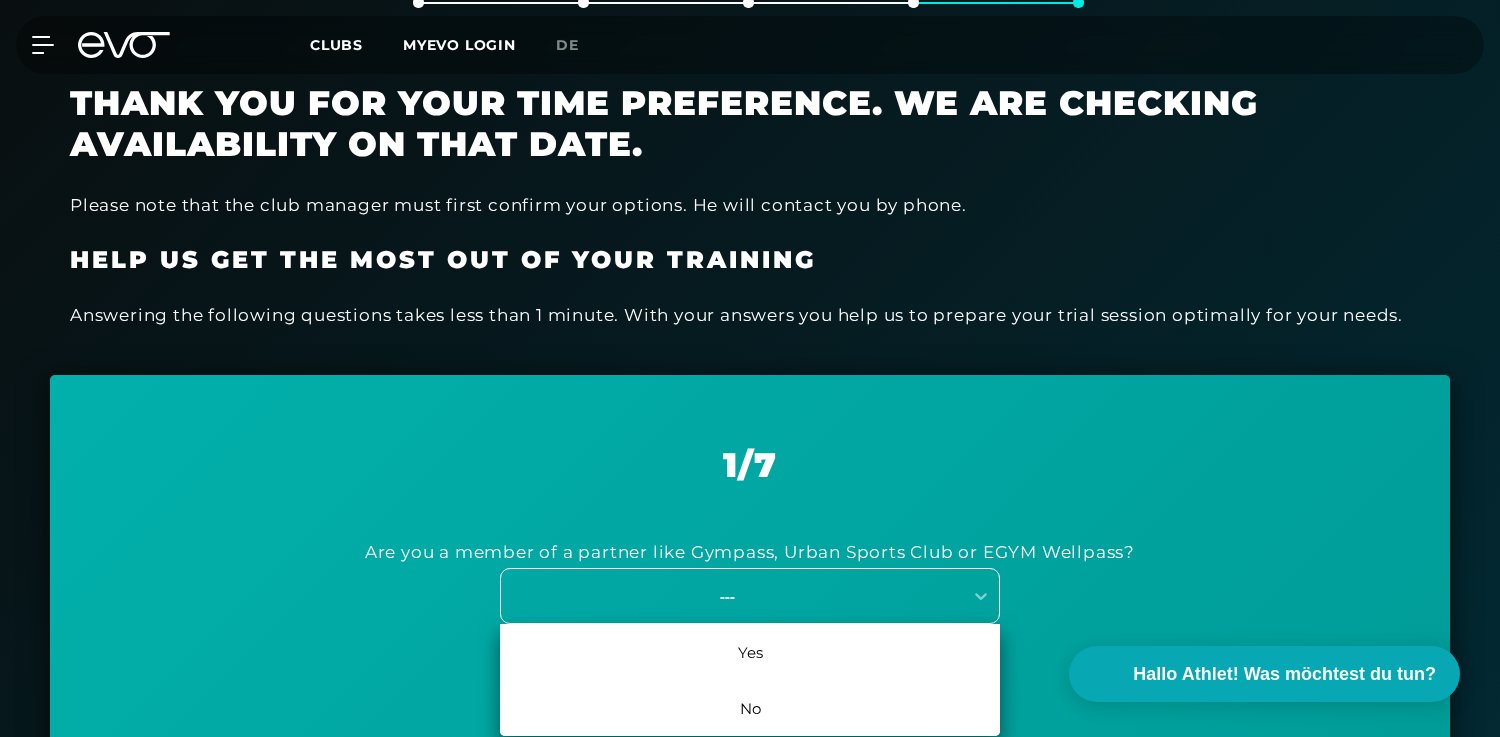 click on "---" at bounding box center (727, 596) 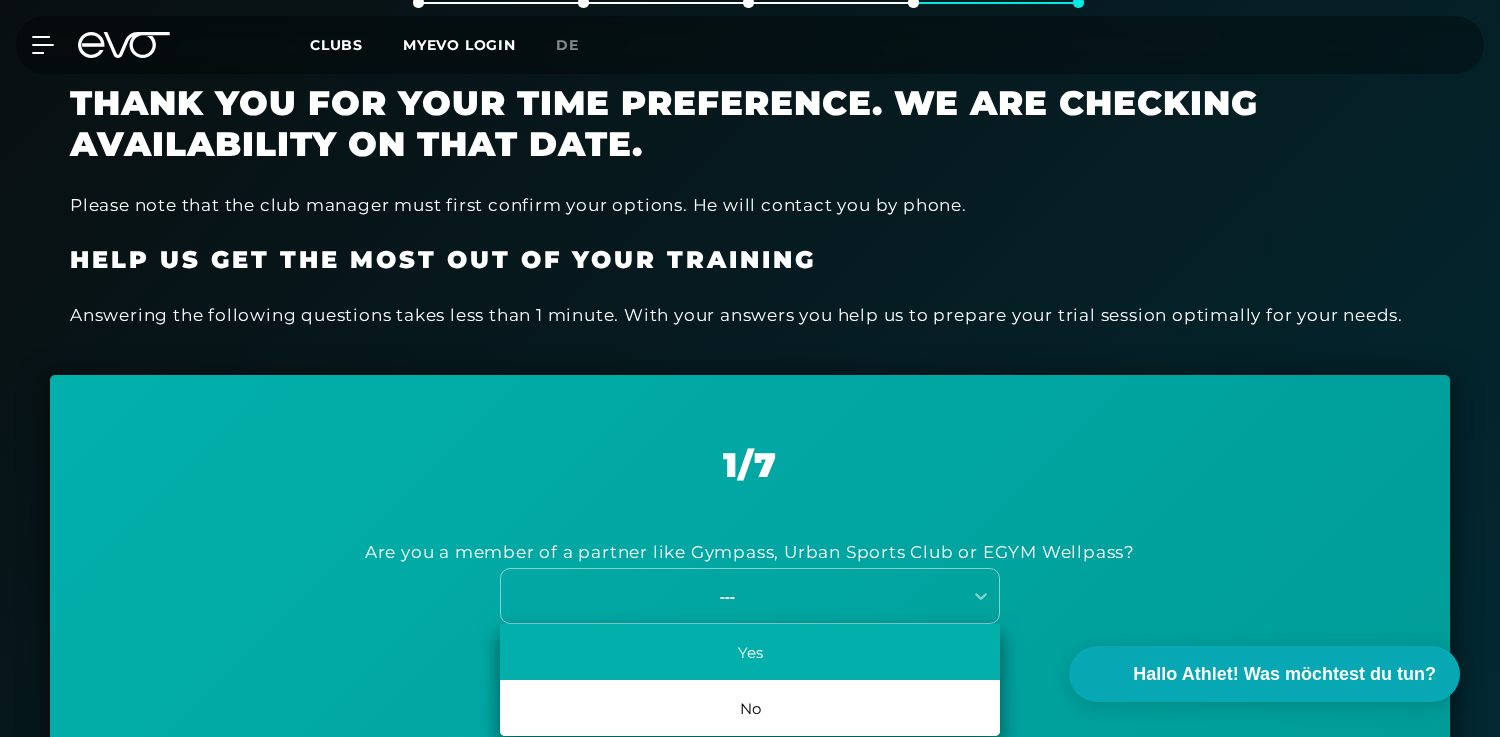 click on "Yes" at bounding box center [750, 652] 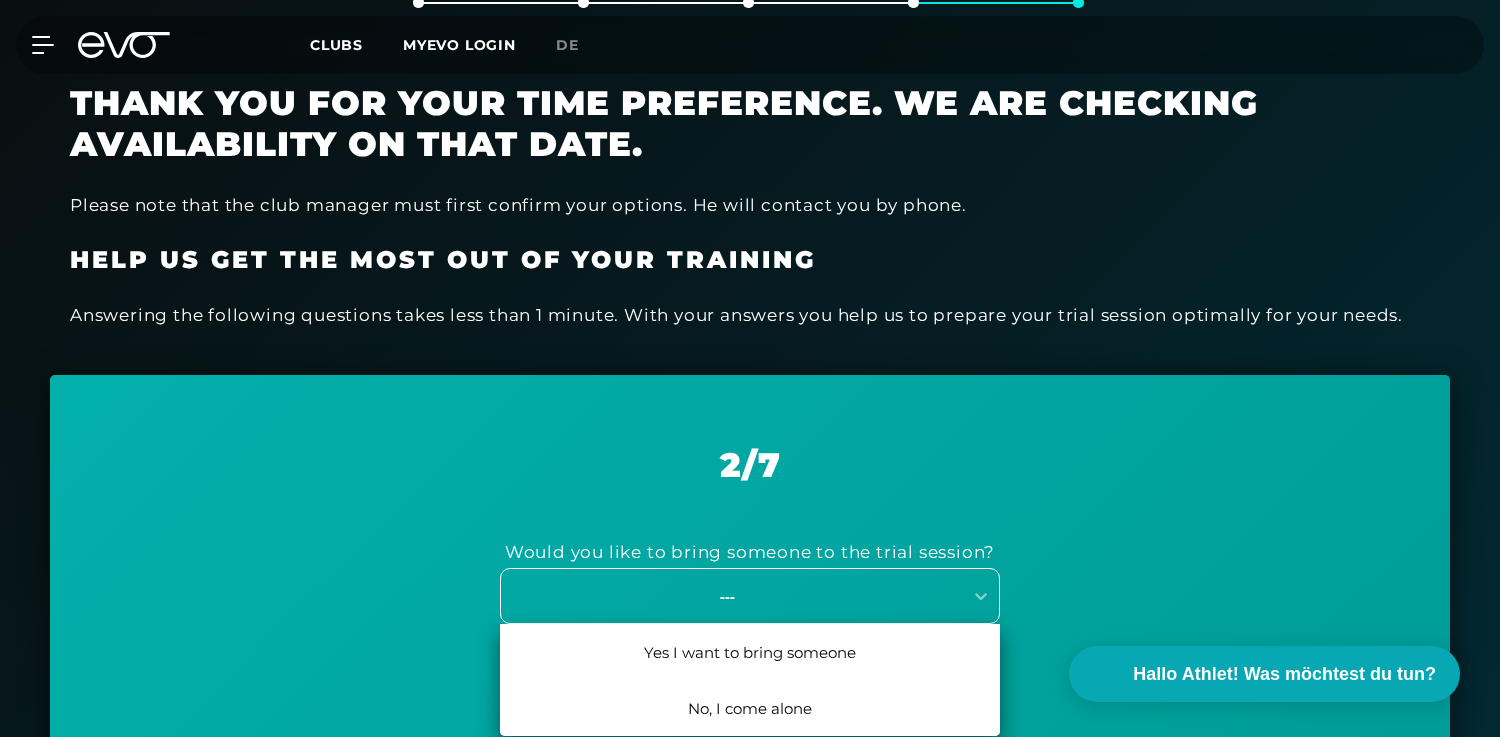 click on "---" at bounding box center (727, 596) 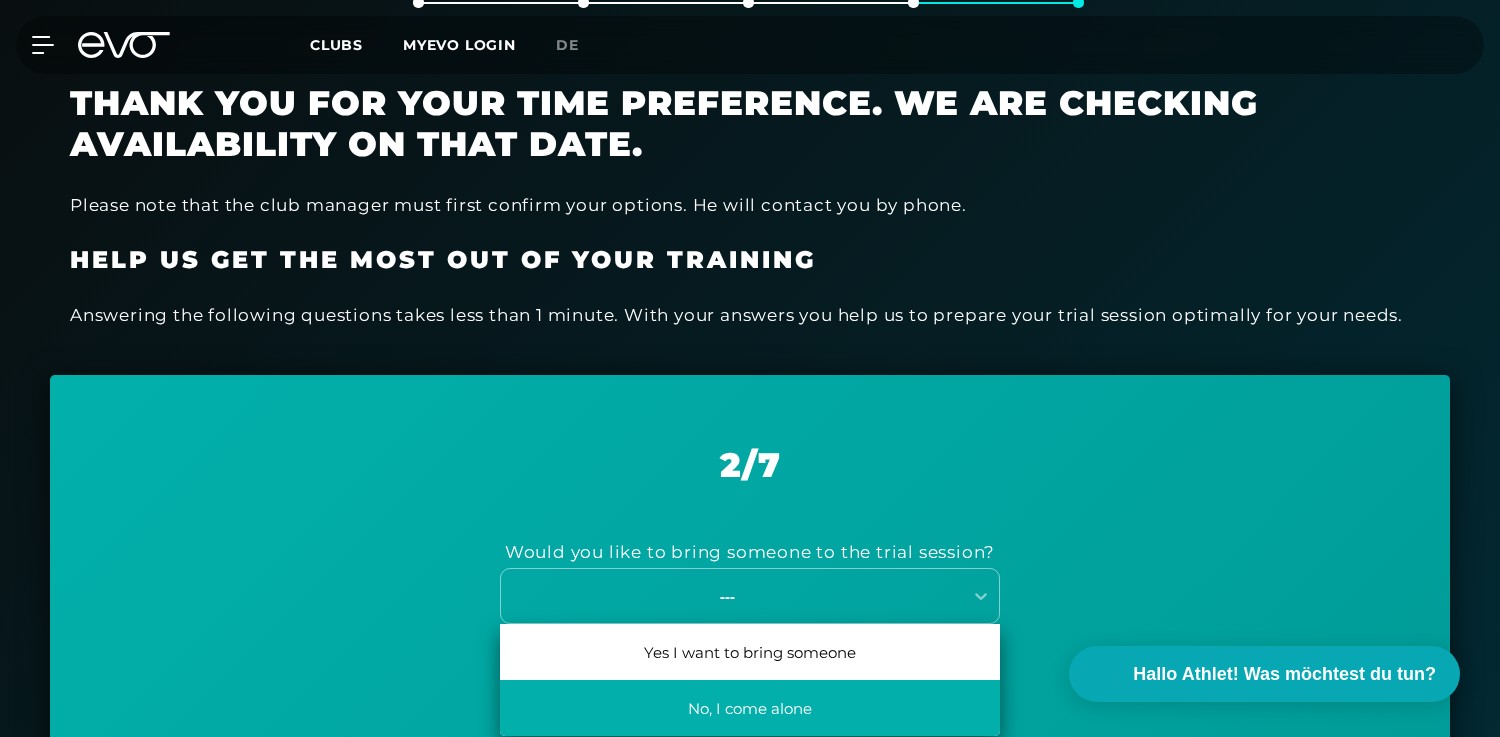click on "No, I come alone" at bounding box center [750, 708] 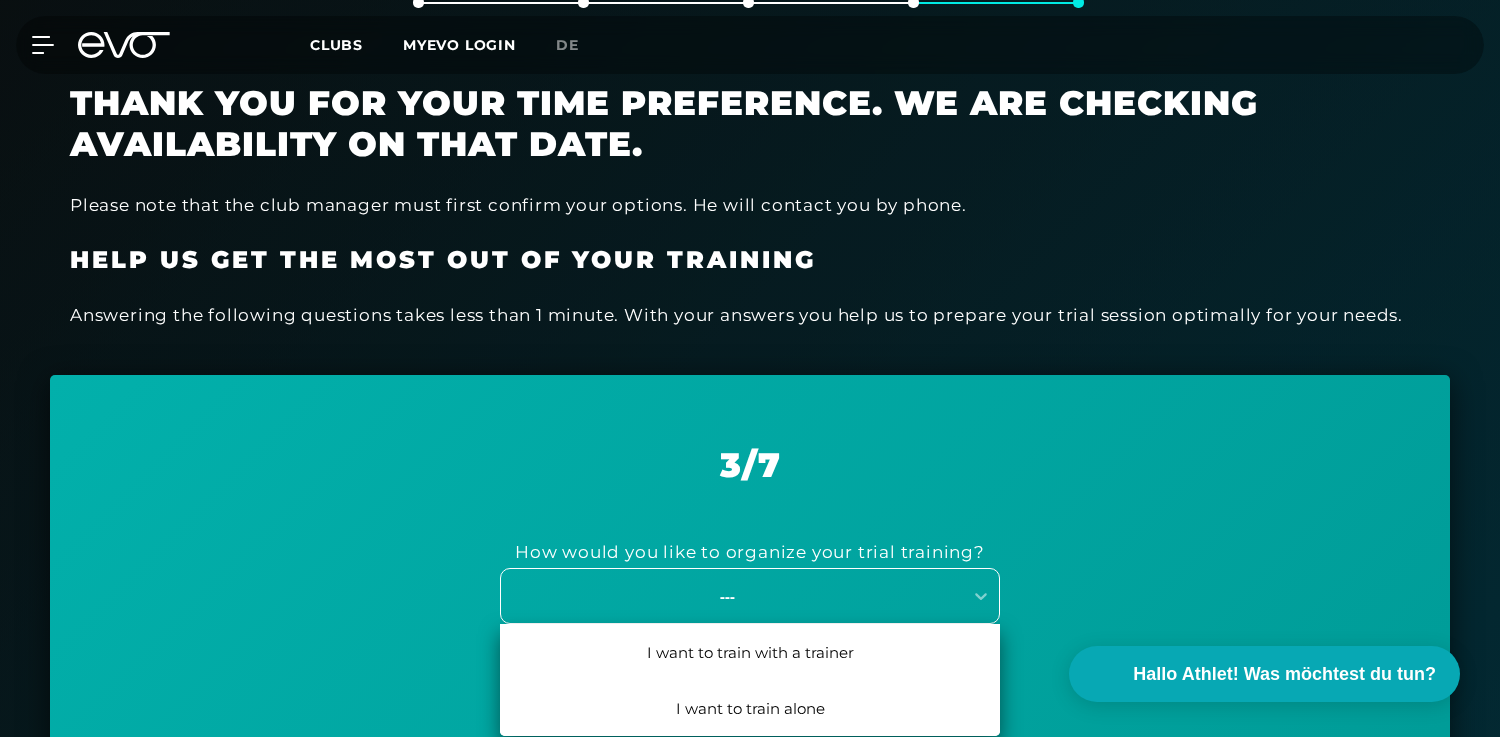 click on "---" at bounding box center [731, 596] 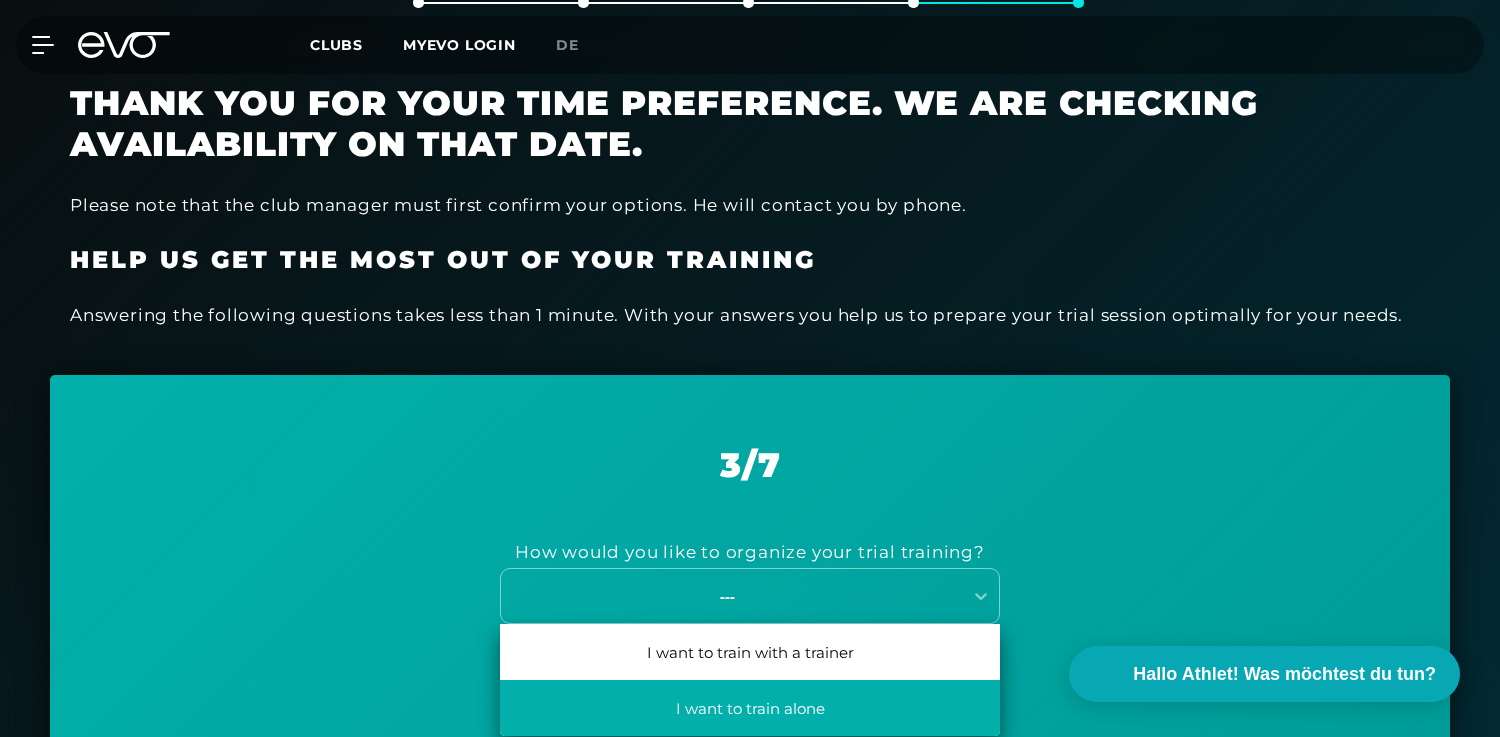 click on "I want to train alone" at bounding box center [750, 708] 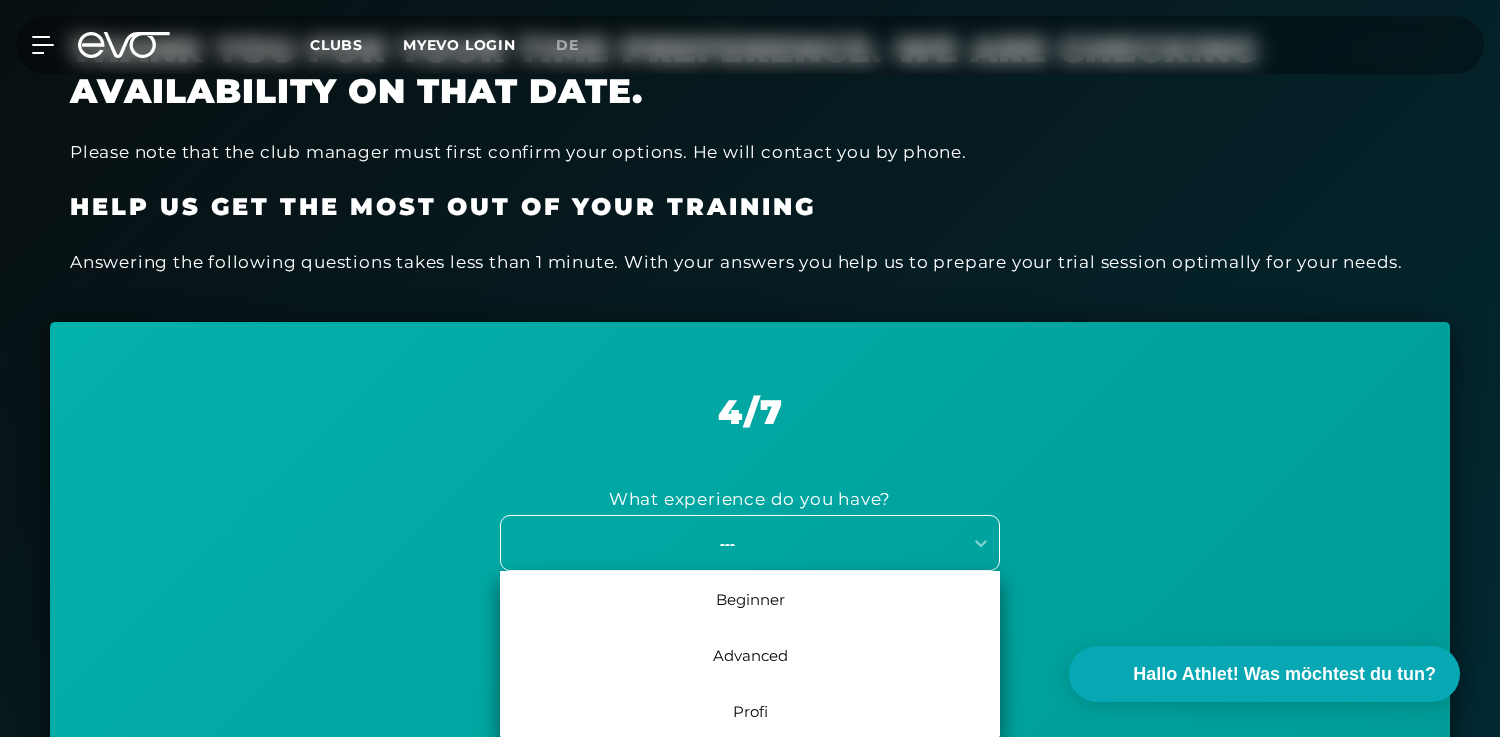 click on "Beginner, 1 of 3. 3 results available. Use Up and Down to choose options, press Enter to select the currently focused option, press Escape to exit the menu, press Tab to select the option and exit the menu. --- Beginner Advanced Profi" at bounding box center [750, 543] 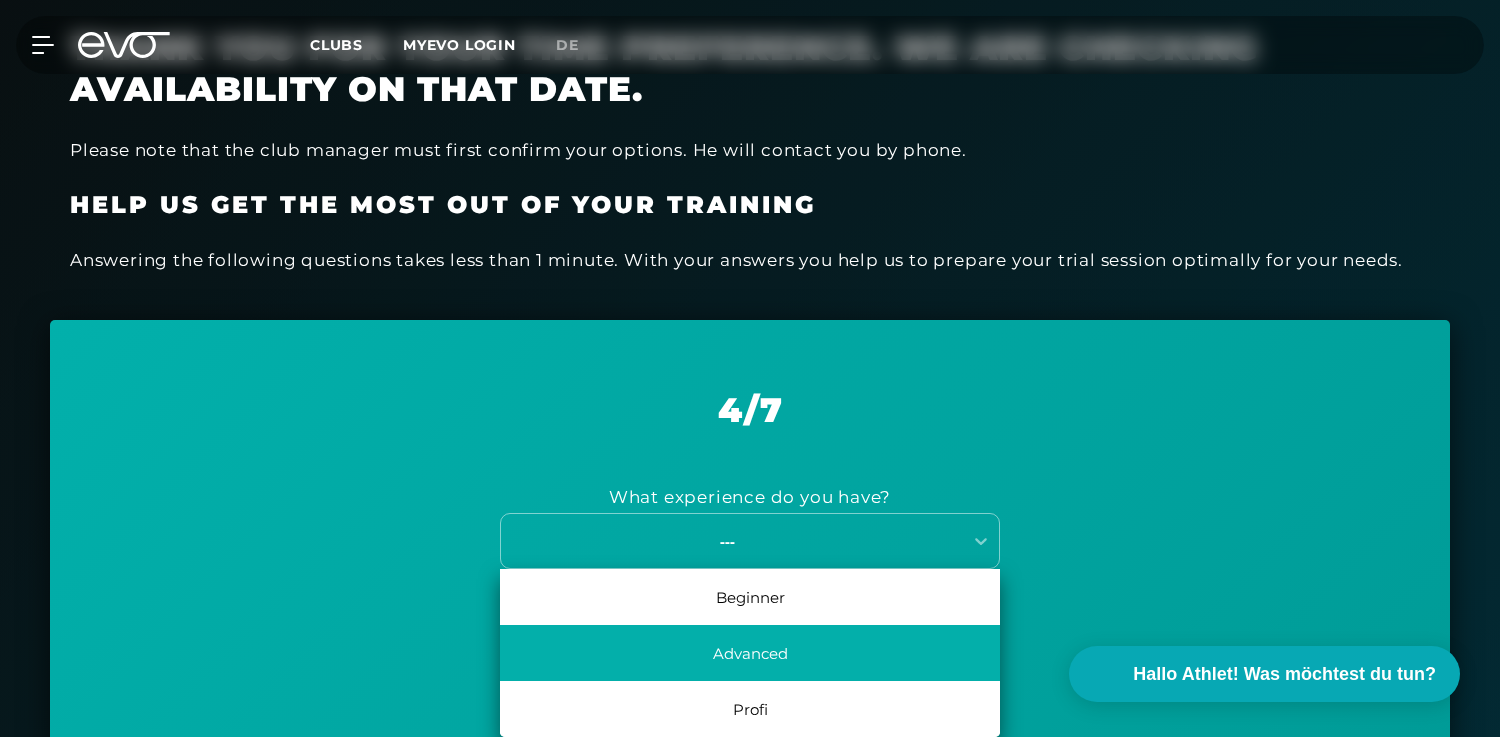 click on "Advanced" at bounding box center (750, 653) 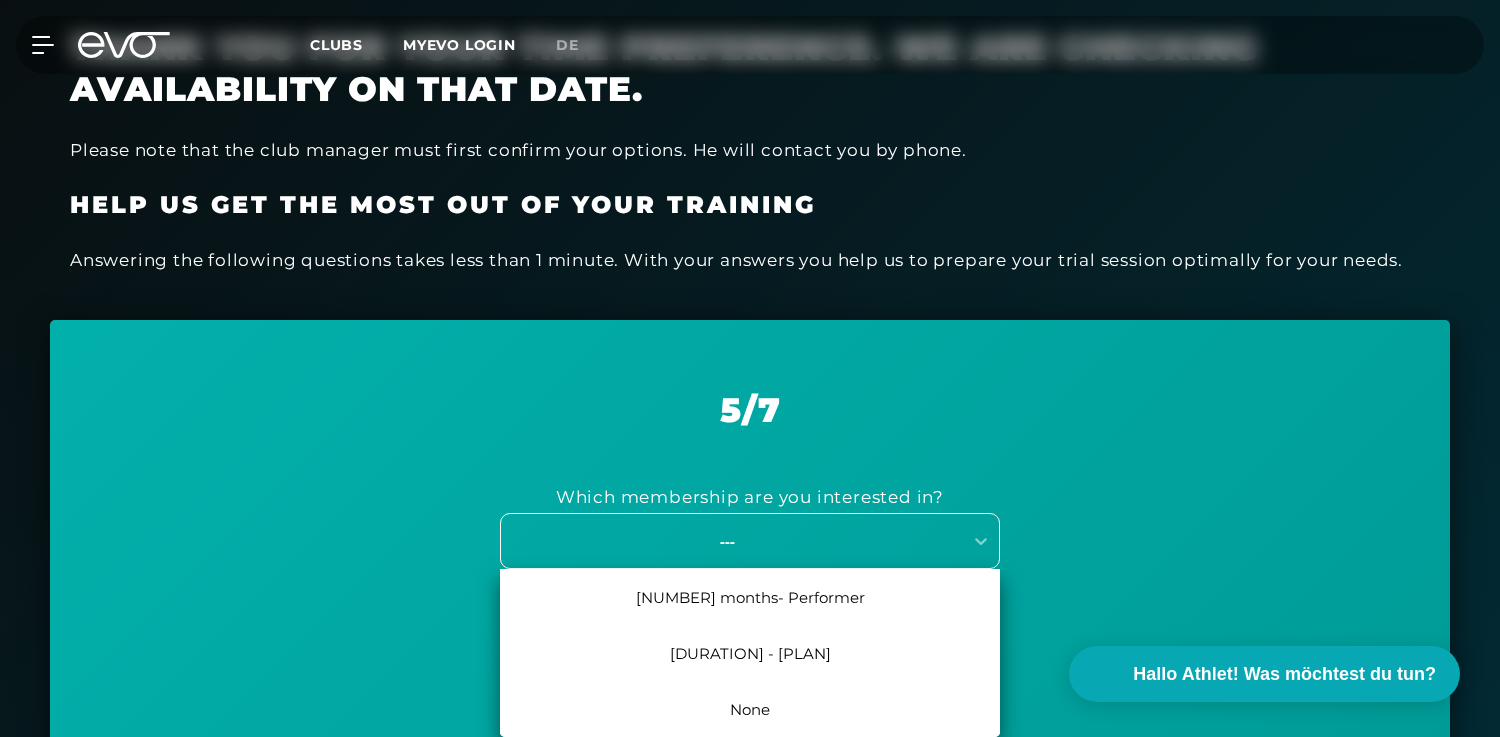 click on "---" at bounding box center (750, 541) 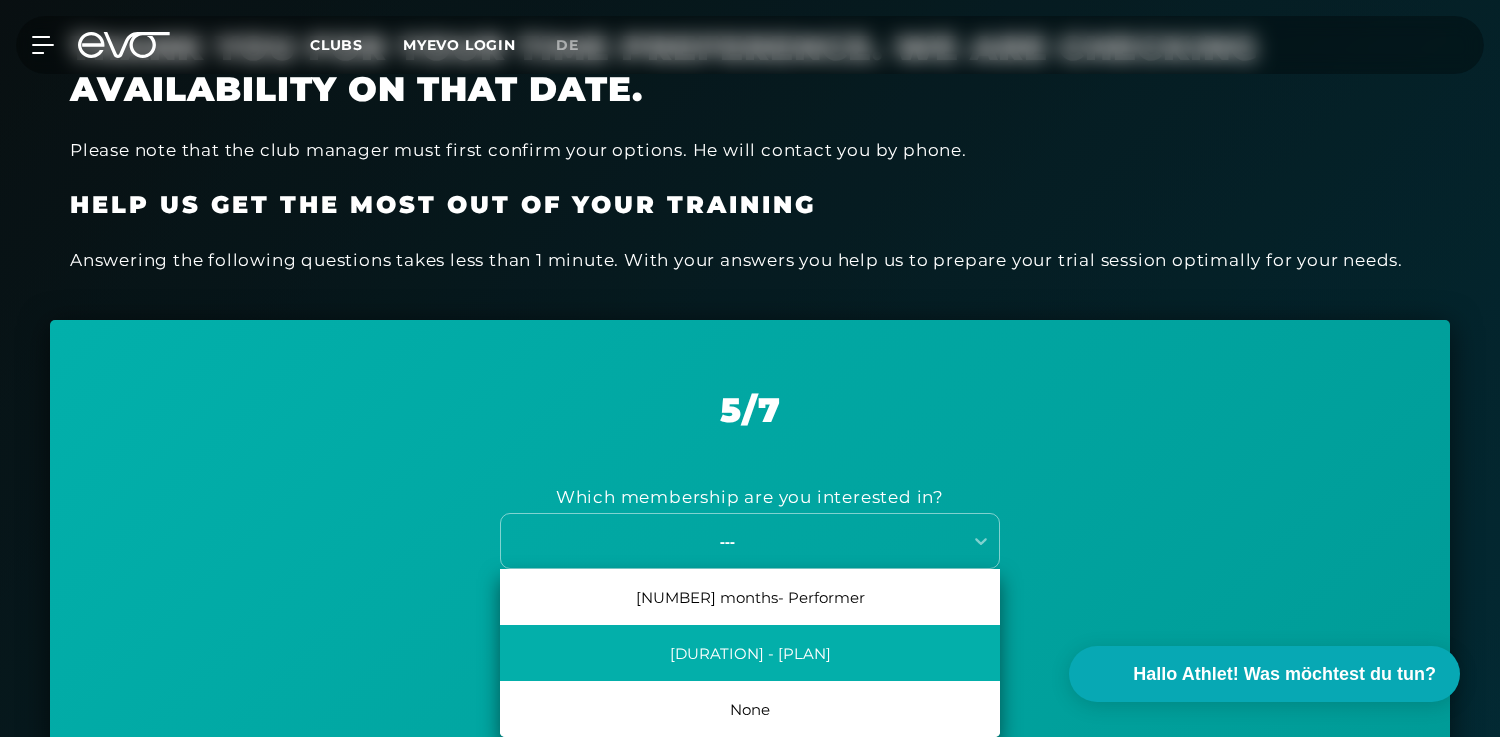 click on "[DURATION] - [PLAN]" at bounding box center (750, 653) 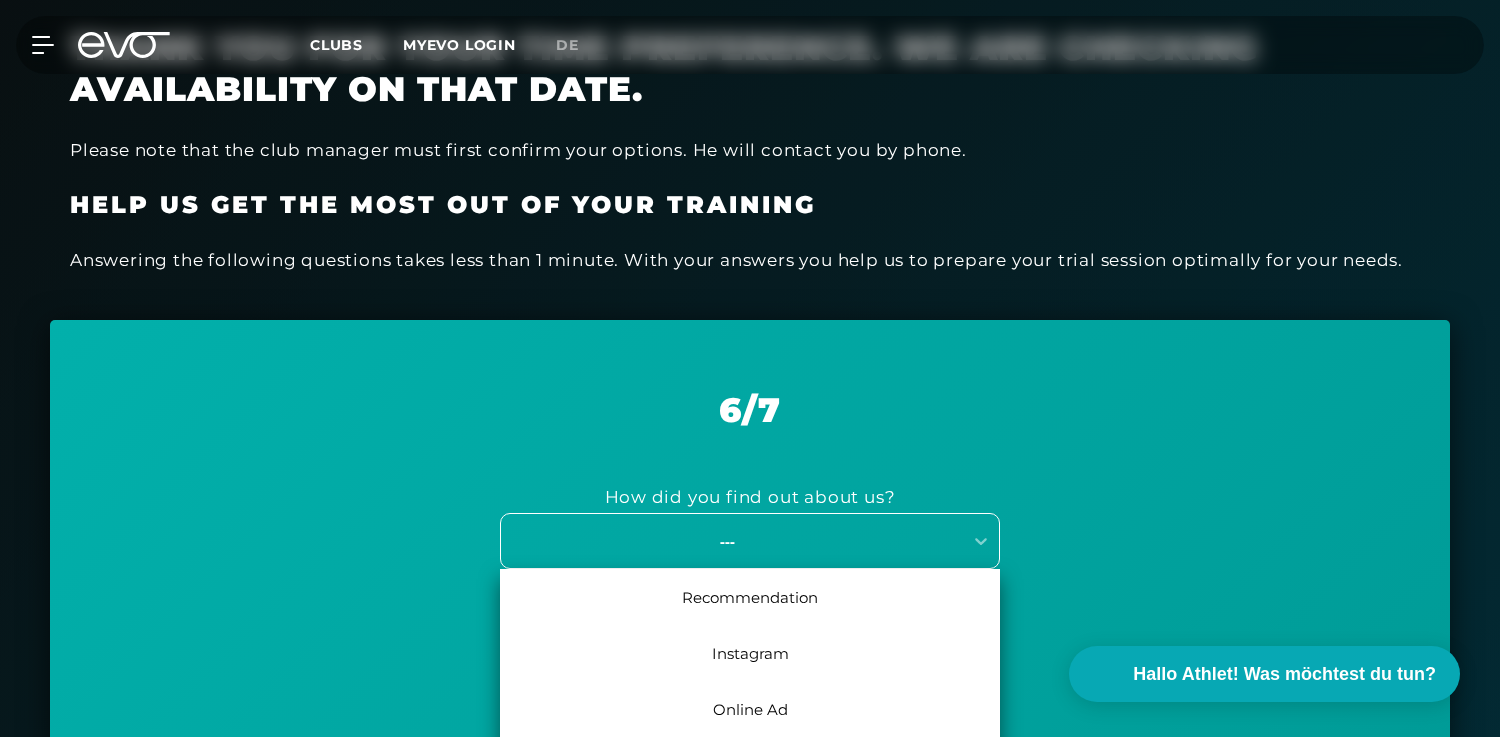 scroll, scrollTop: 621, scrollLeft: 0, axis: vertical 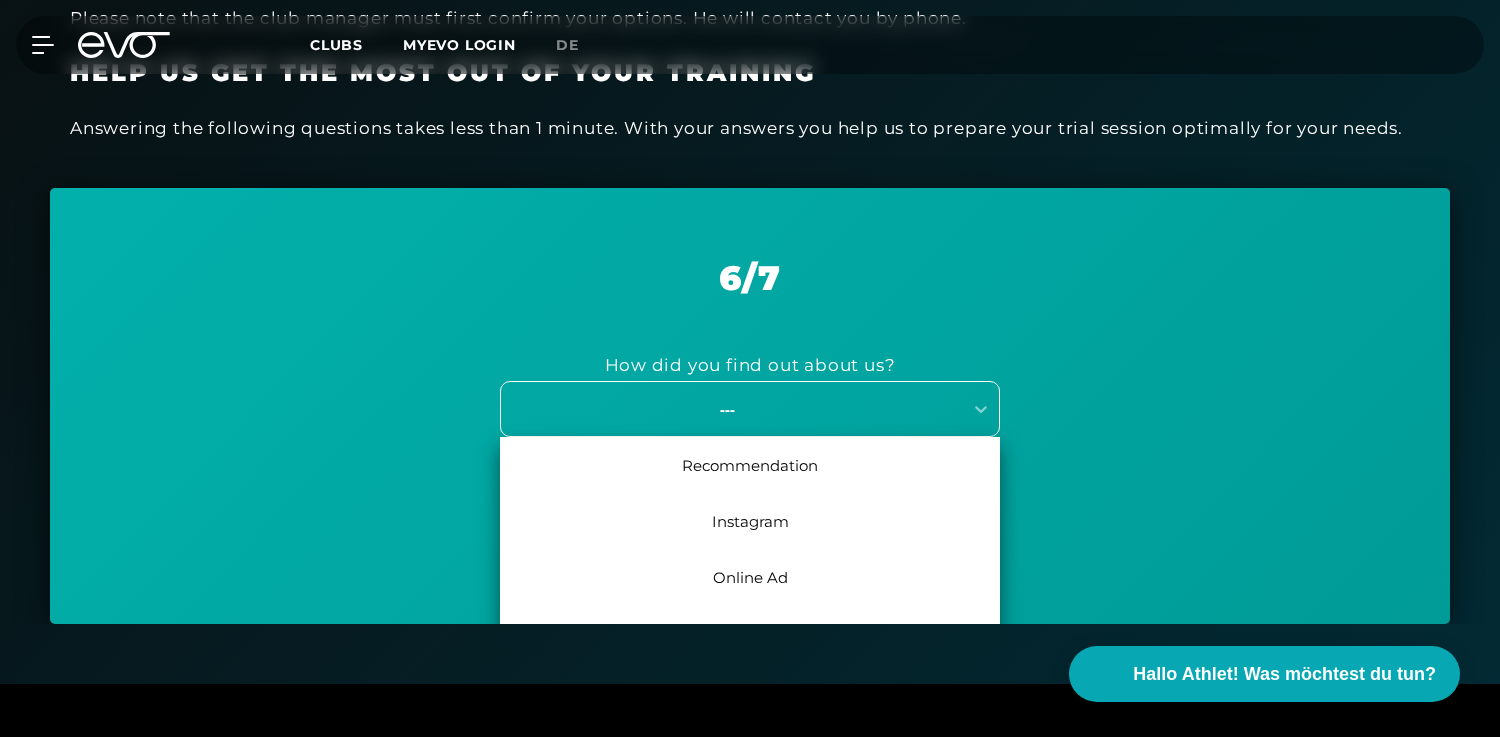 click on "[SOURCE], [NUMBER] of [TOTAL]. [NUMBER] results available. Use Up and Down to choose options, press Enter to select the currently focused option, press Escape to exit the menu, press Tab to select the option and exit the menu. --- Recommendation Instagram Online Ad Online Search When walking past Radio / TV / Ad Other" at bounding box center [750, 409] 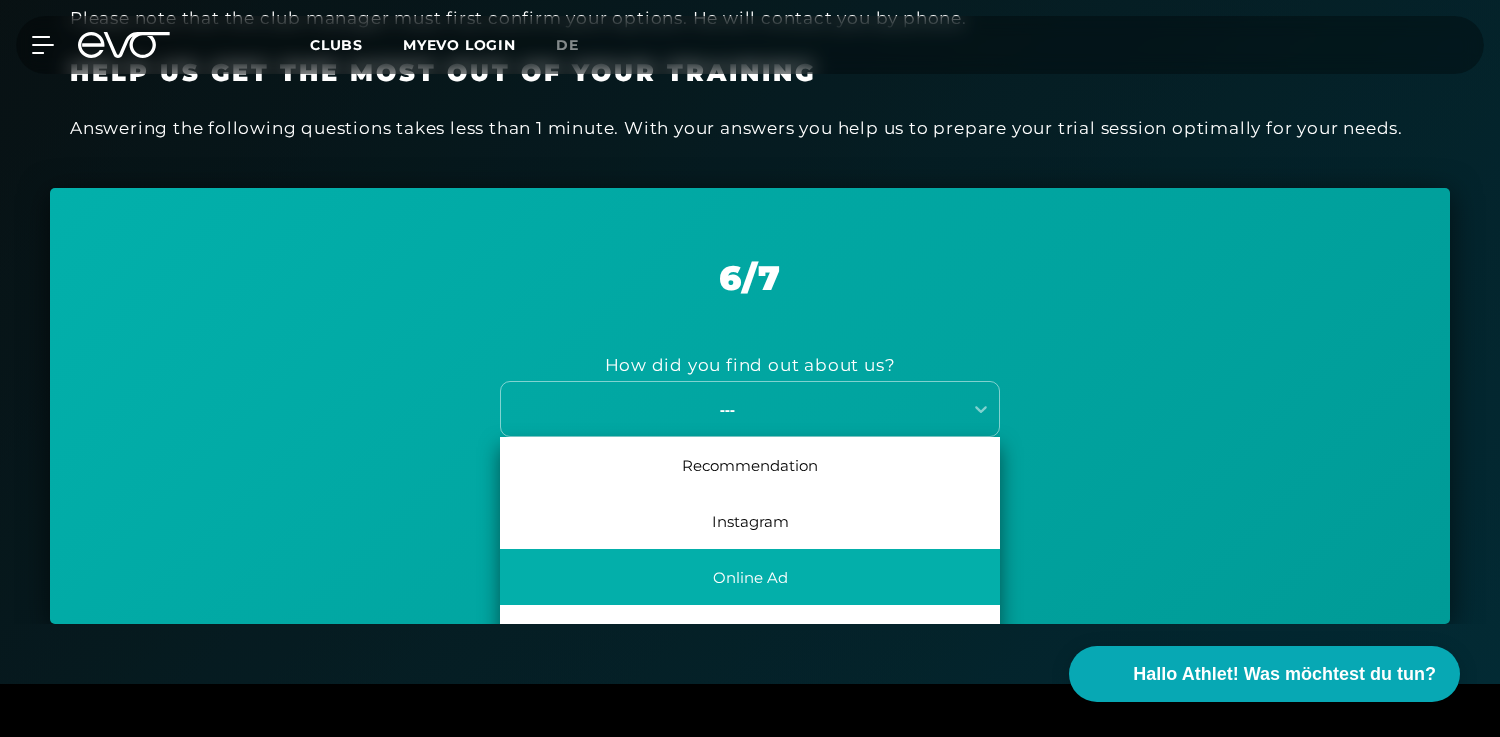 click on "Online Ad" at bounding box center [750, 577] 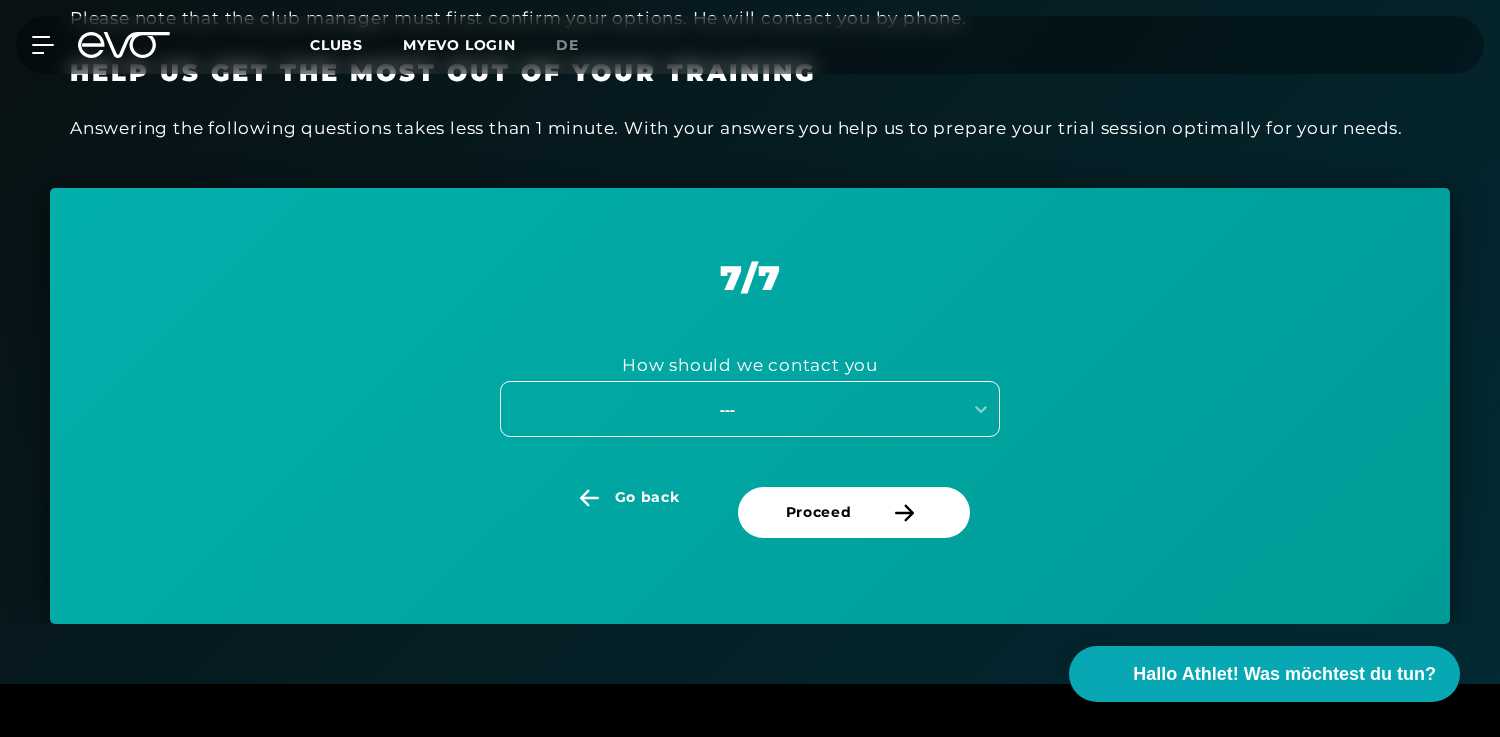 click on "---" at bounding box center (750, 409) 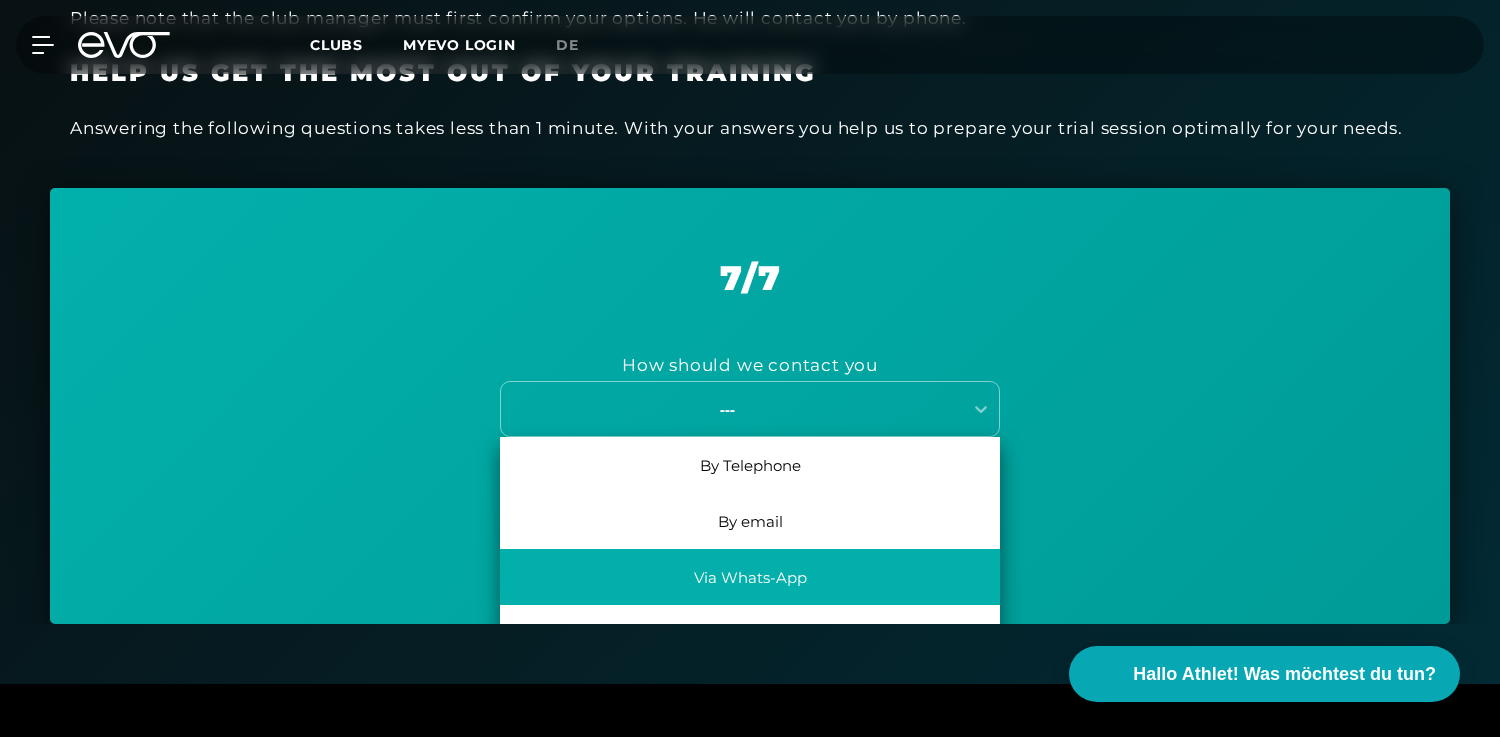click on "Via Whats-App" at bounding box center (750, 577) 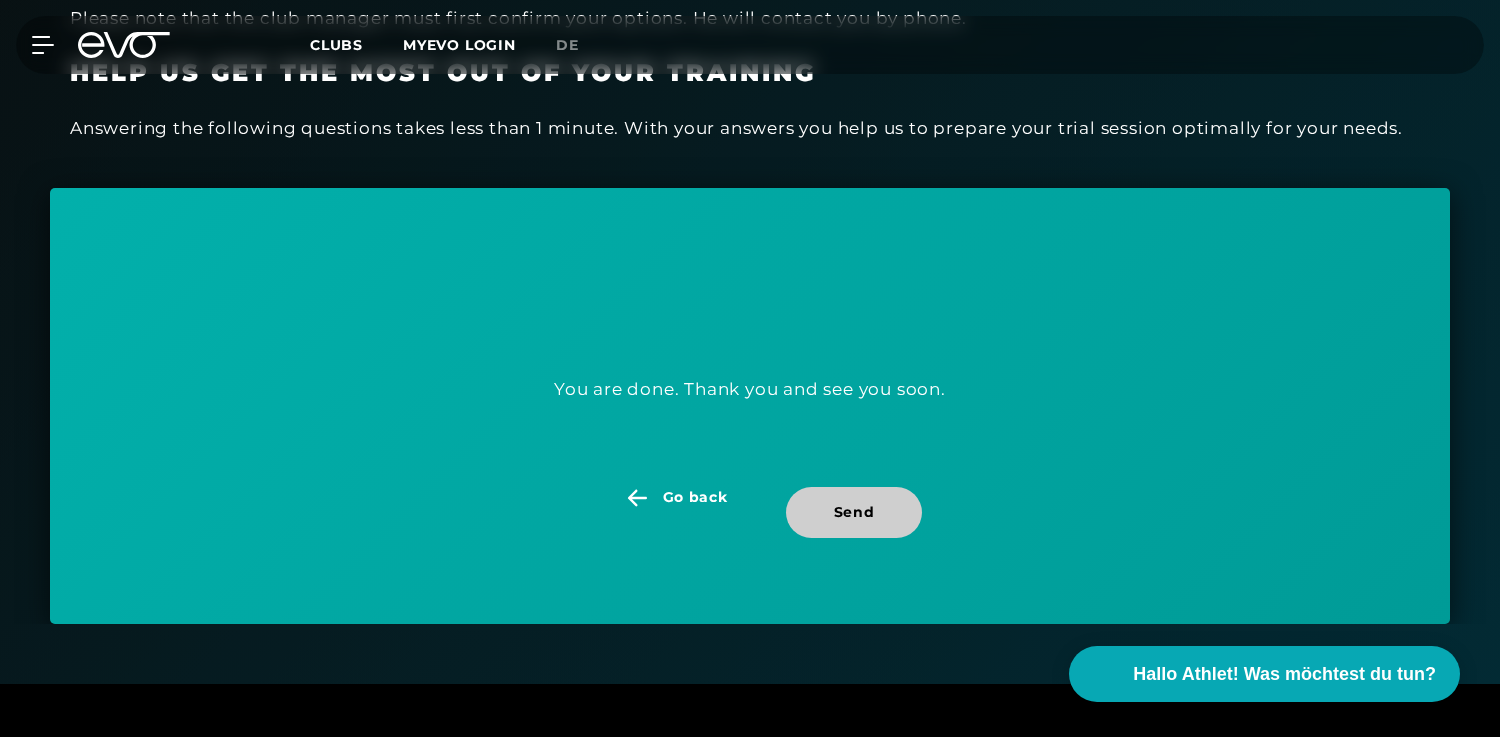 click on "Send" at bounding box center [854, 512] 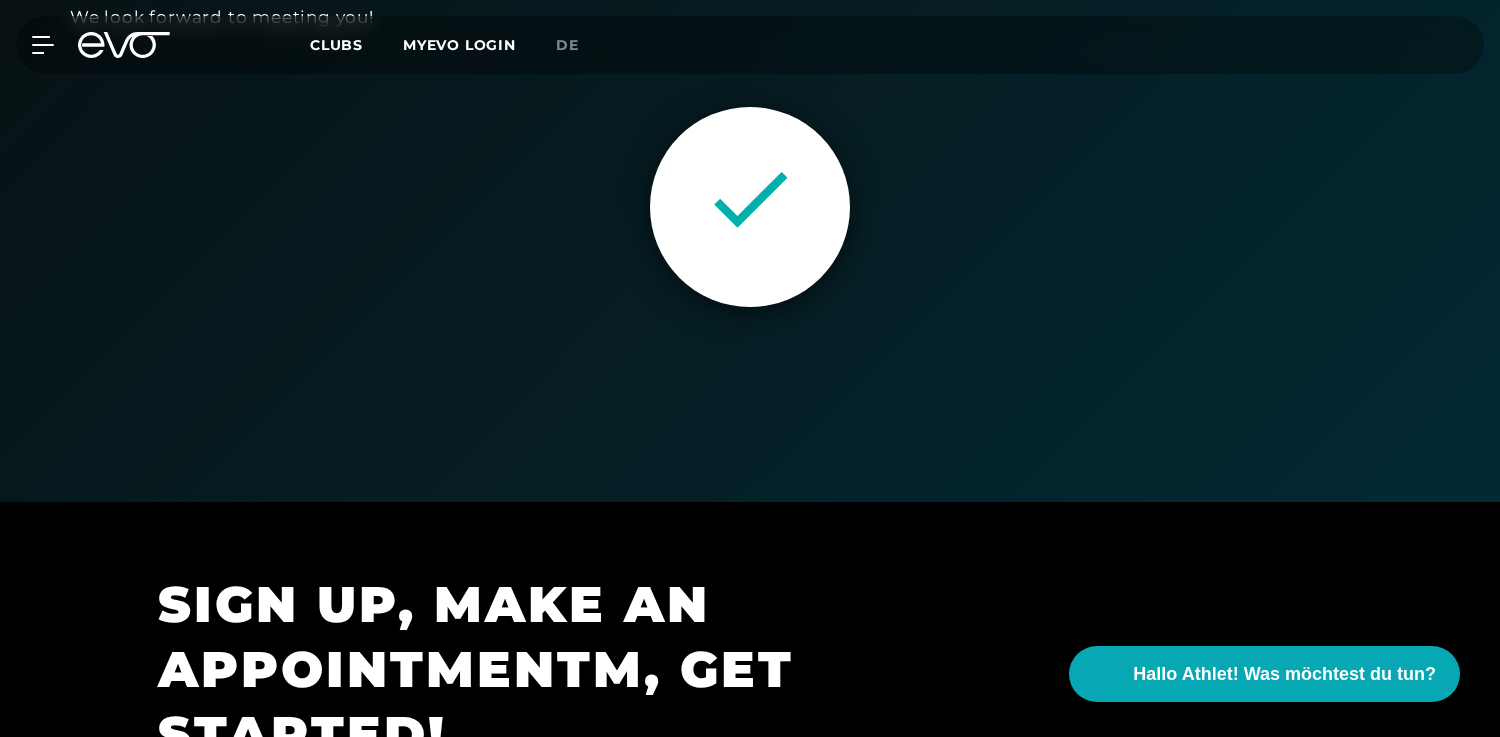 scroll, scrollTop: 0, scrollLeft: 0, axis: both 